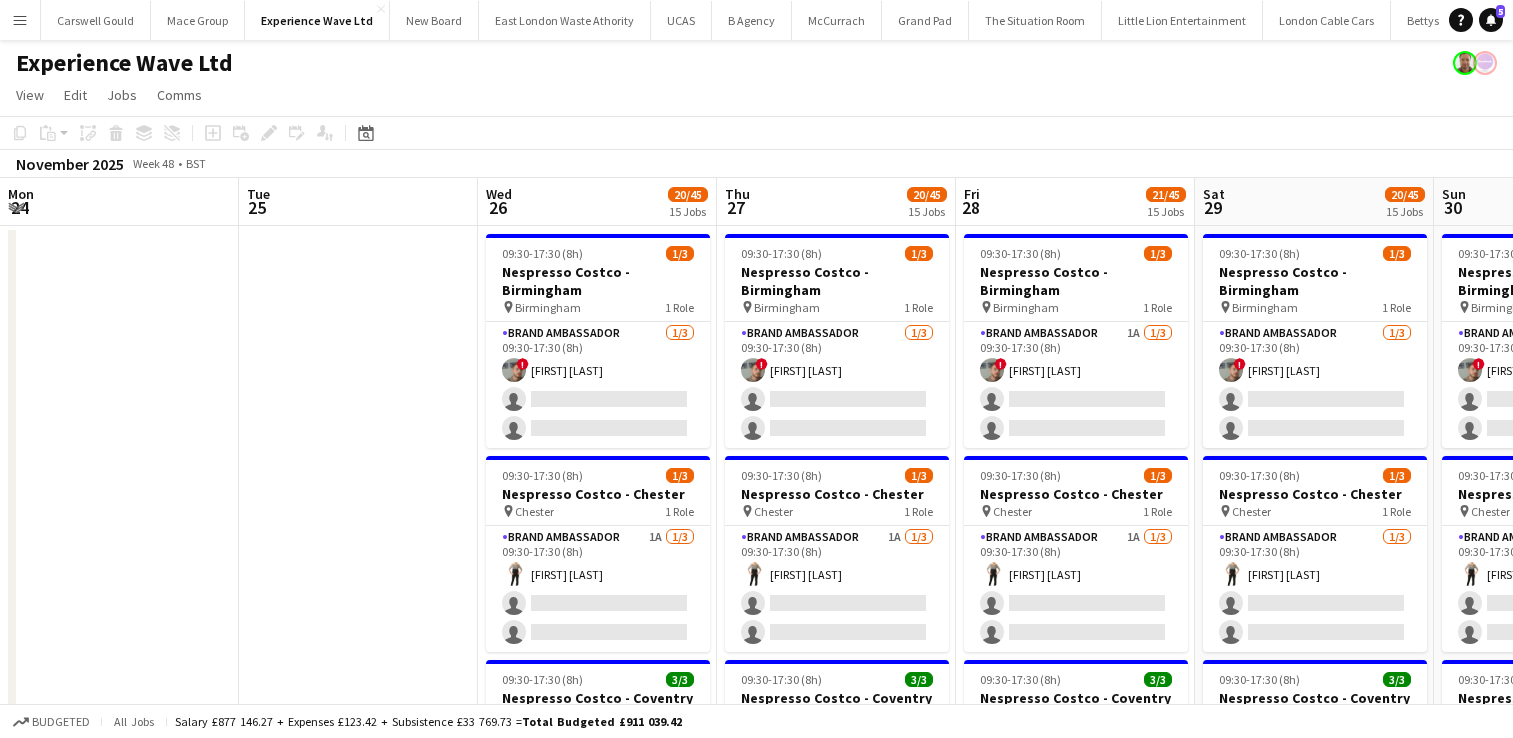 scroll, scrollTop: 0, scrollLeft: 0, axis: both 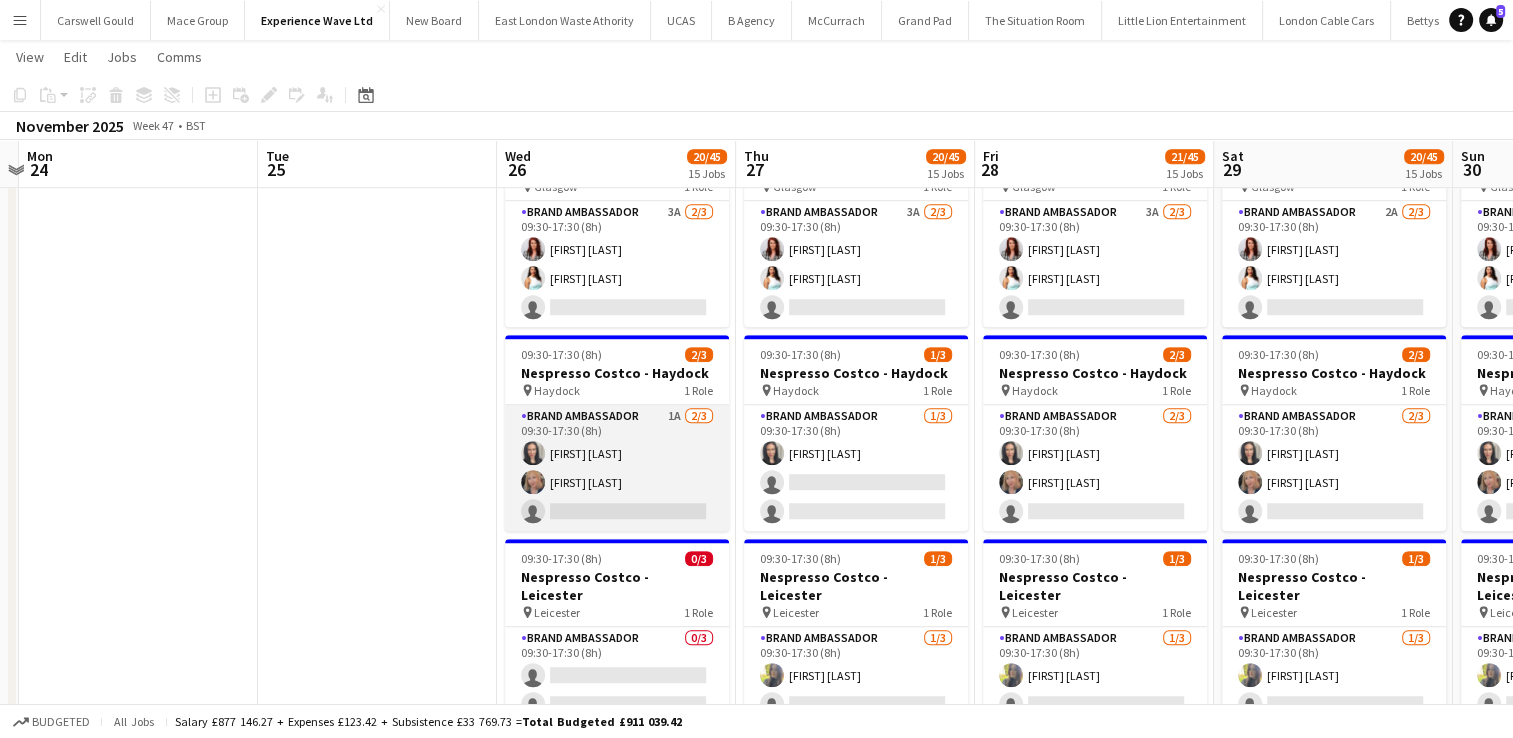 click on "Brand Ambassador   1A   2/3   09:30-17:30 (8h)
[FIRST] [LAST] [FIRST] [LAST]
single-neutral-actions" at bounding box center [617, 468] 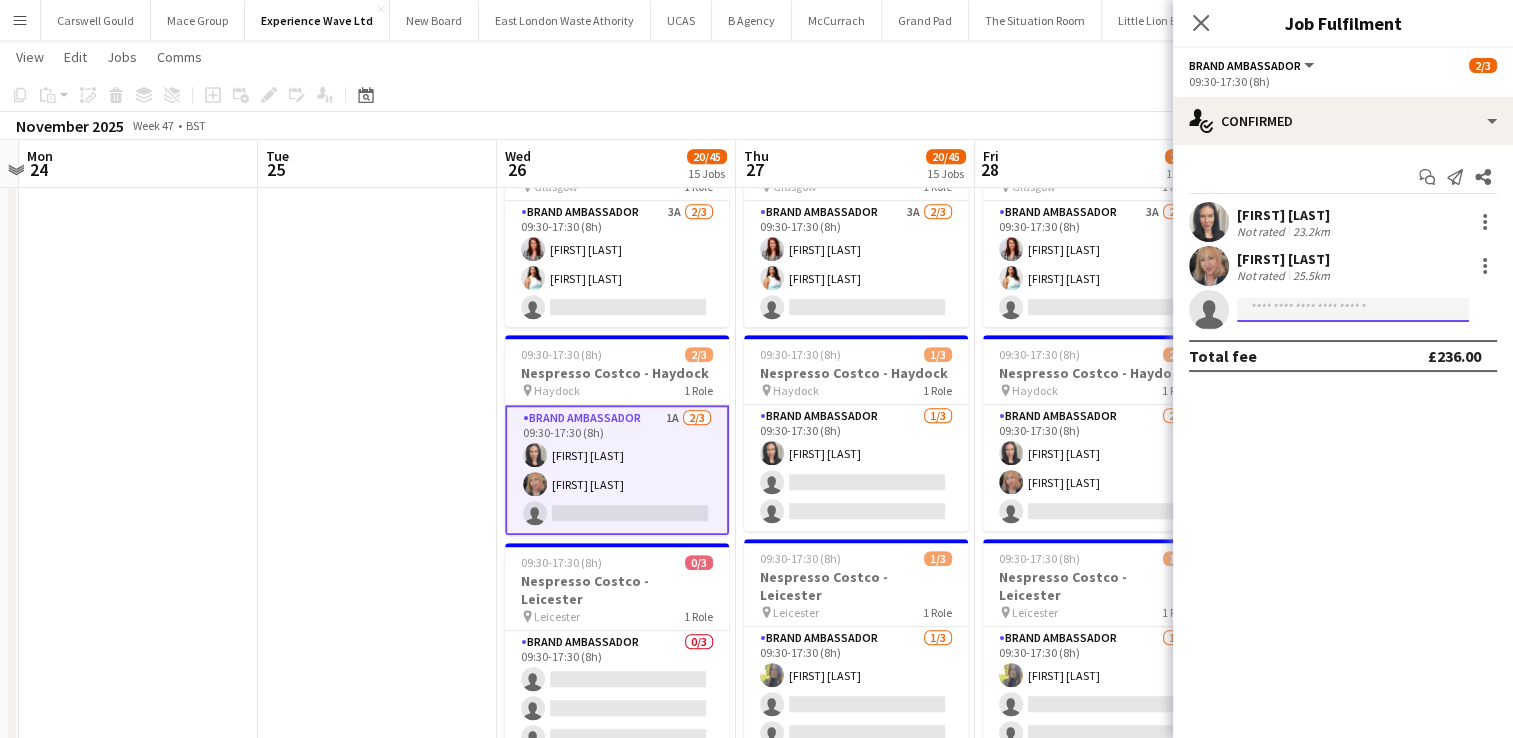 click 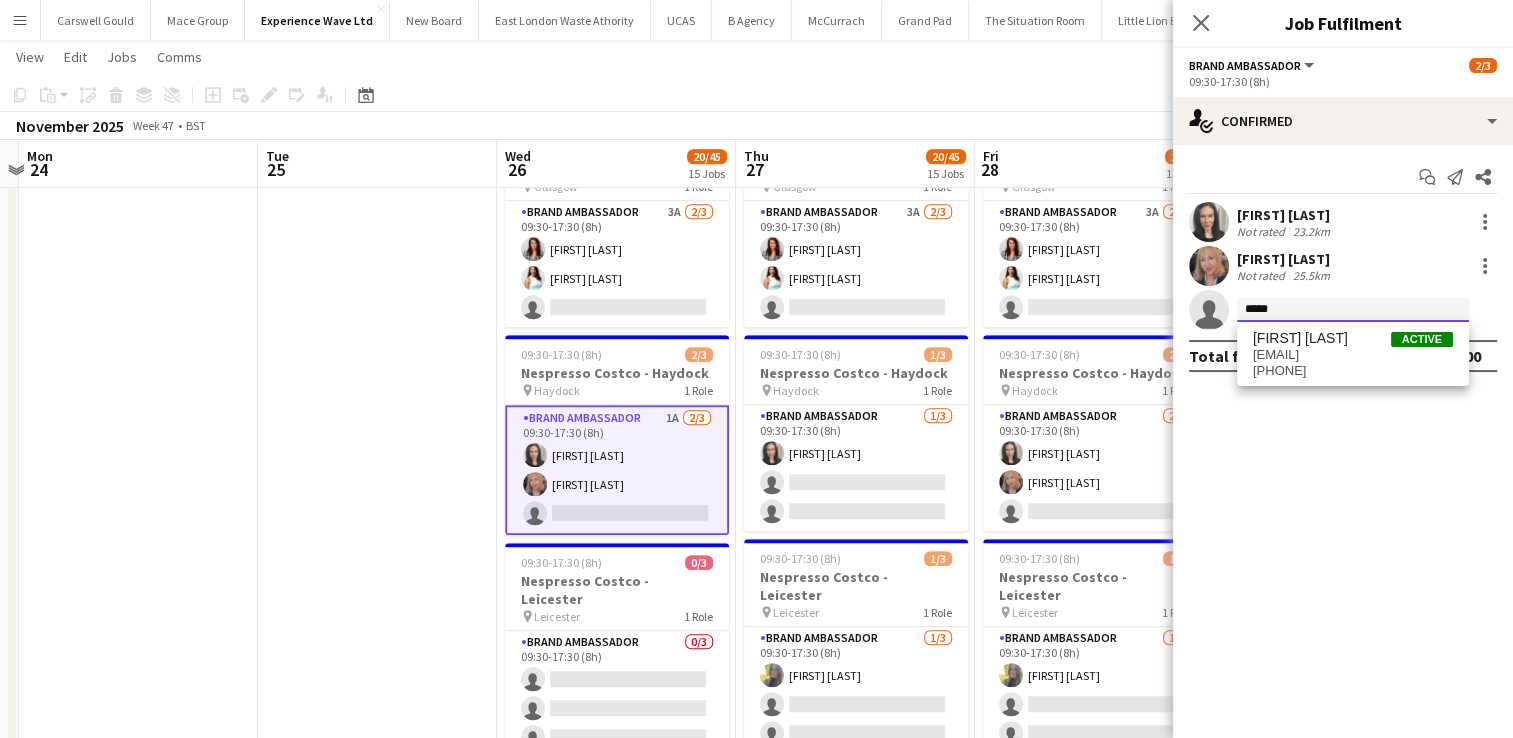 drag, startPoint x: 1313, startPoint y: 311, endPoint x: 1204, endPoint y: 307, distance: 109.07337 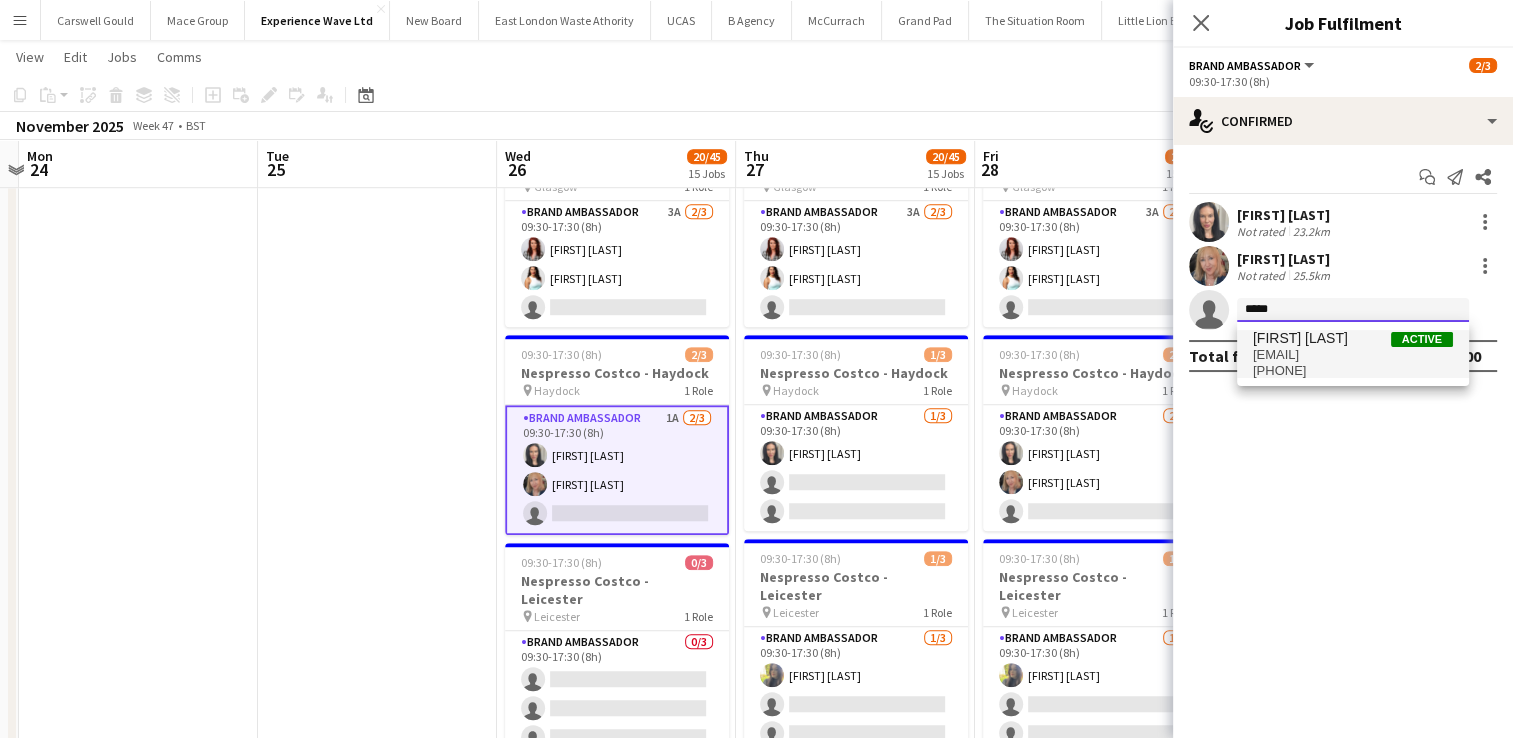 type on "*****" 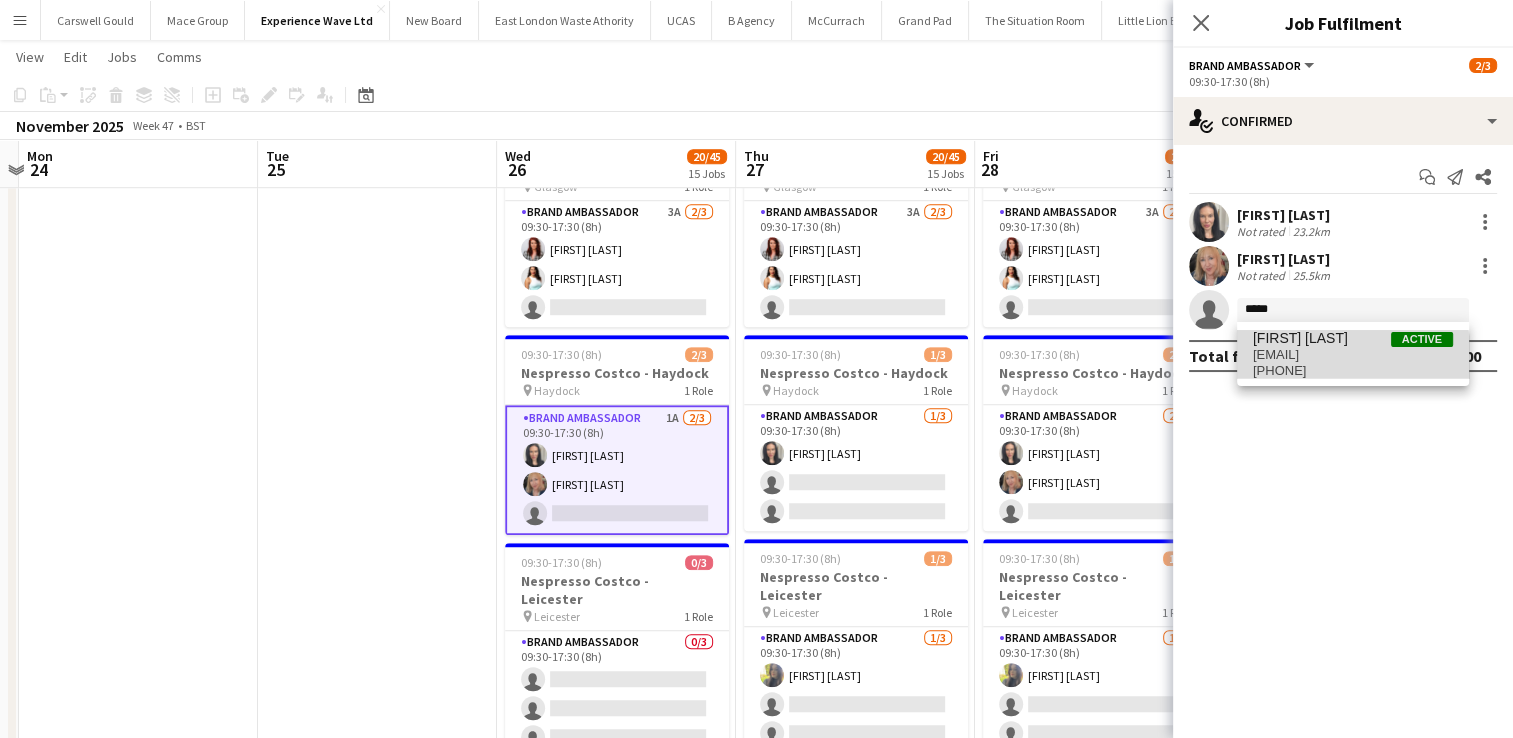 click on "[PHONE]" at bounding box center [1353, 371] 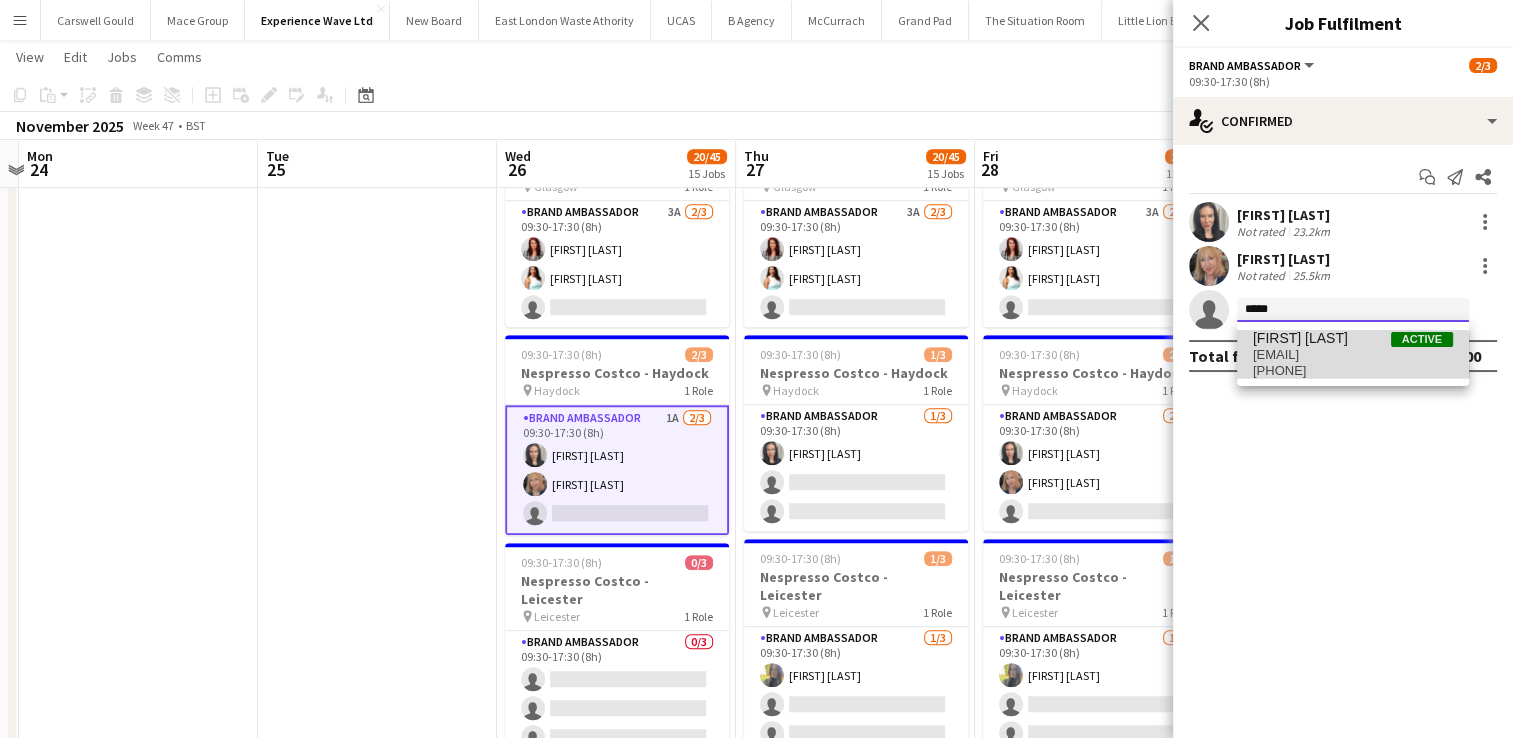 type 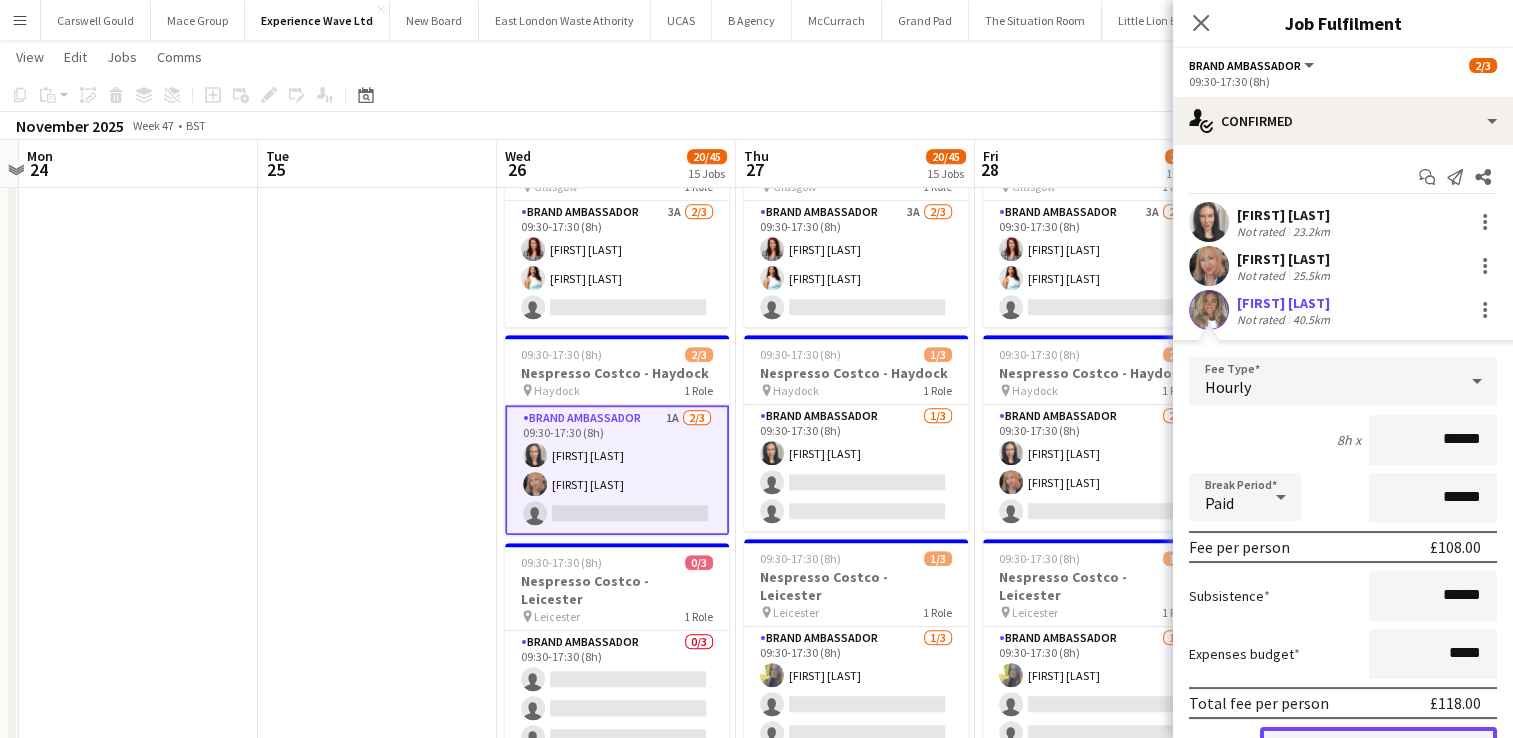 click on "Confirm" at bounding box center [1378, 747] 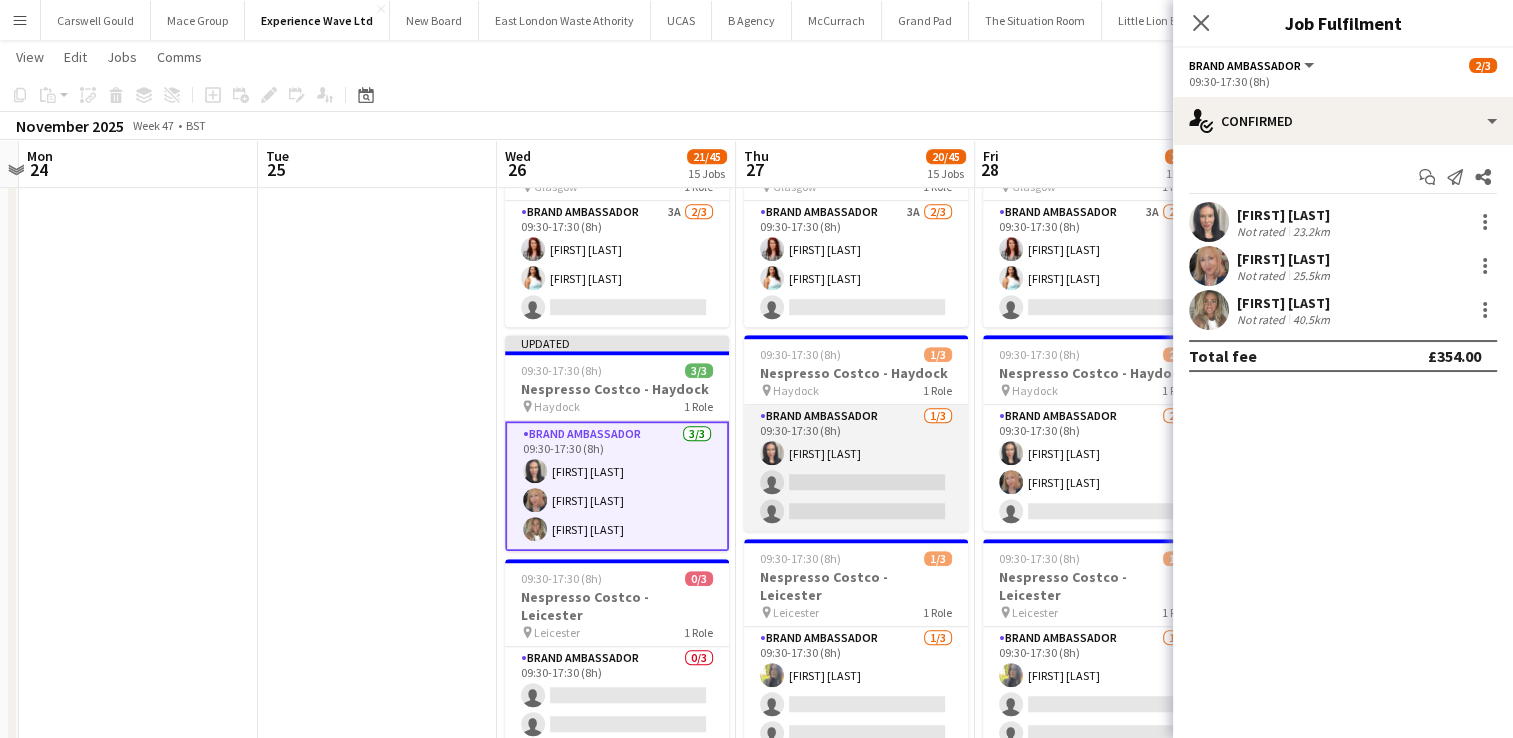 click on "Brand Ambassador   1/3   09:30-17:30 (8h)
[FIRST] [LAST]
single-neutral-actions
single-neutral-actions" at bounding box center (856, 468) 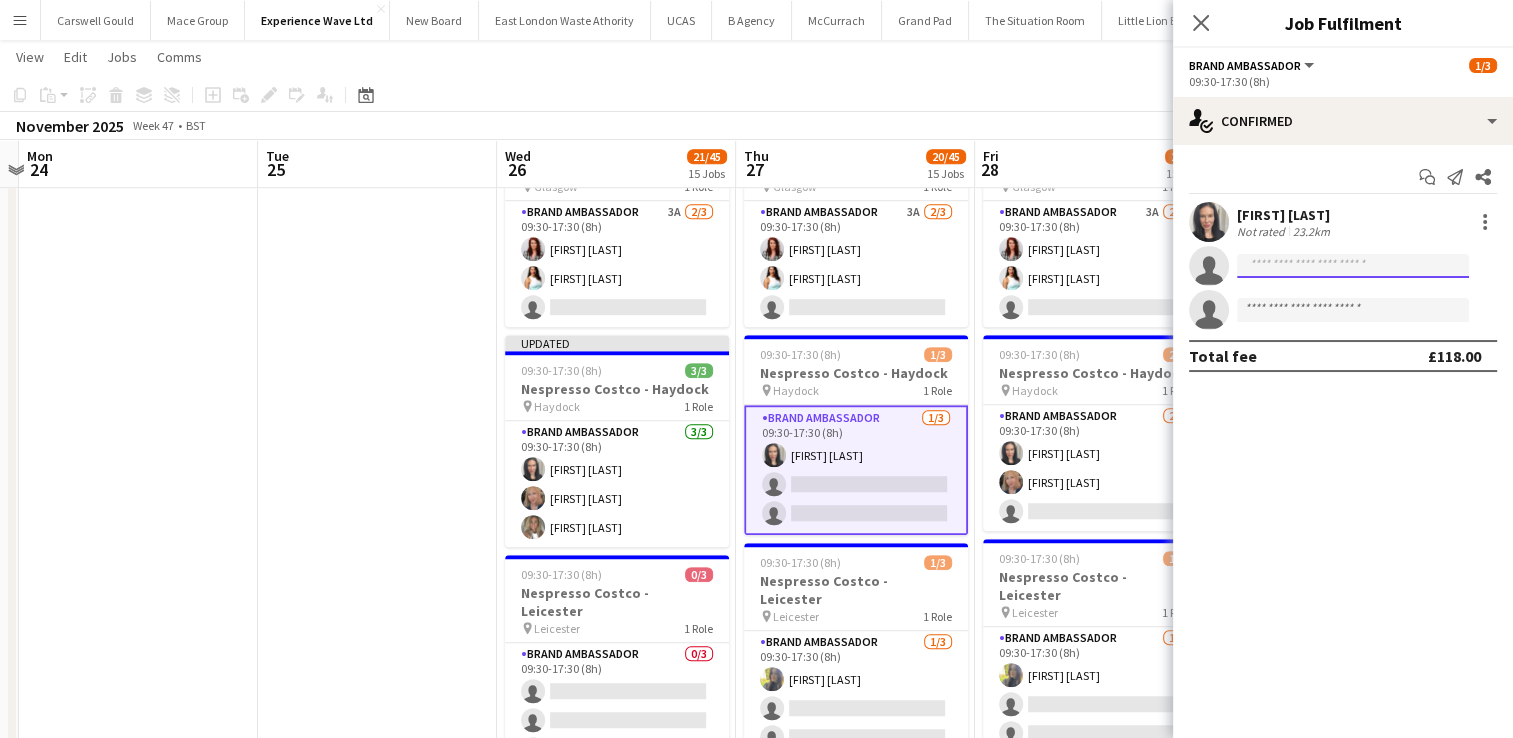 click at bounding box center (1353, 310) 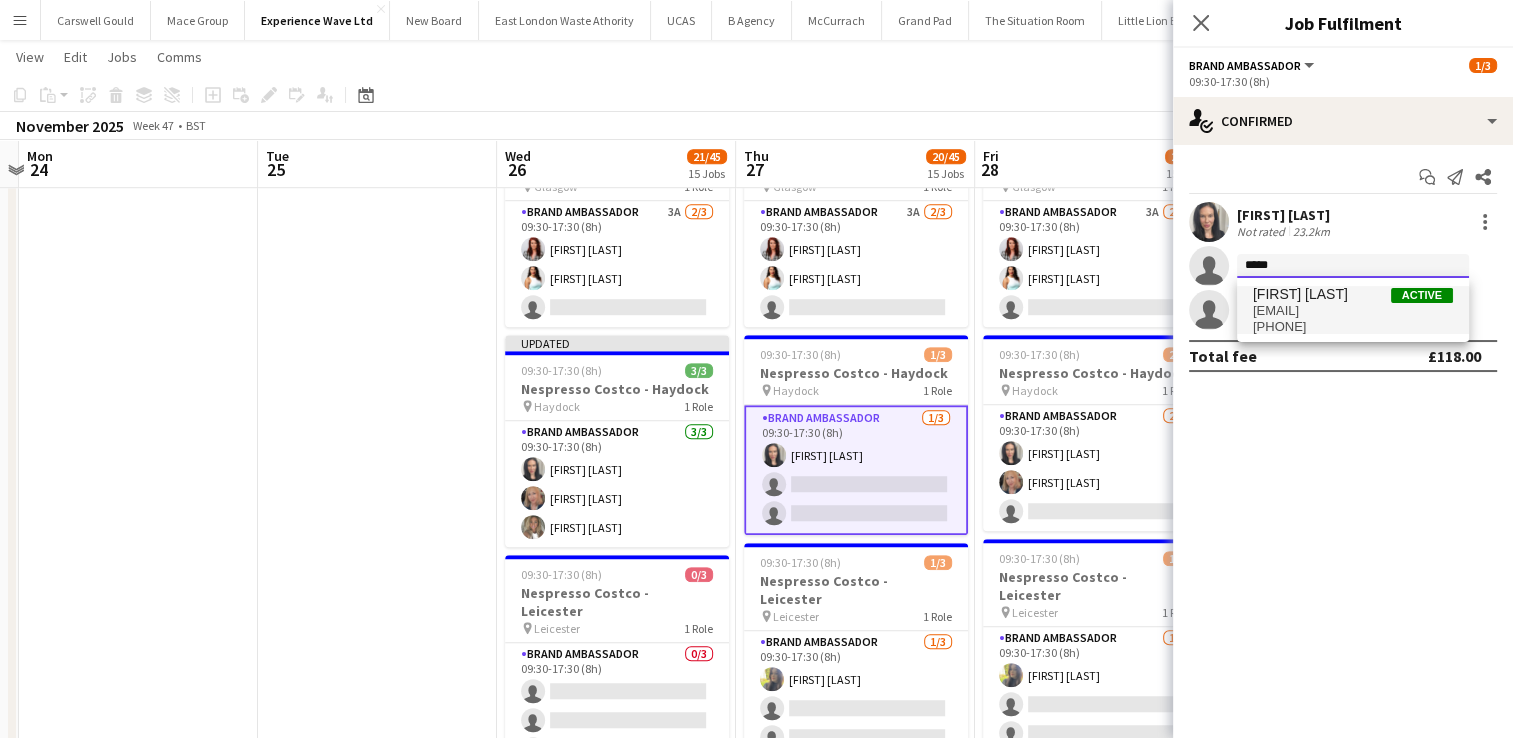 type on "*****" 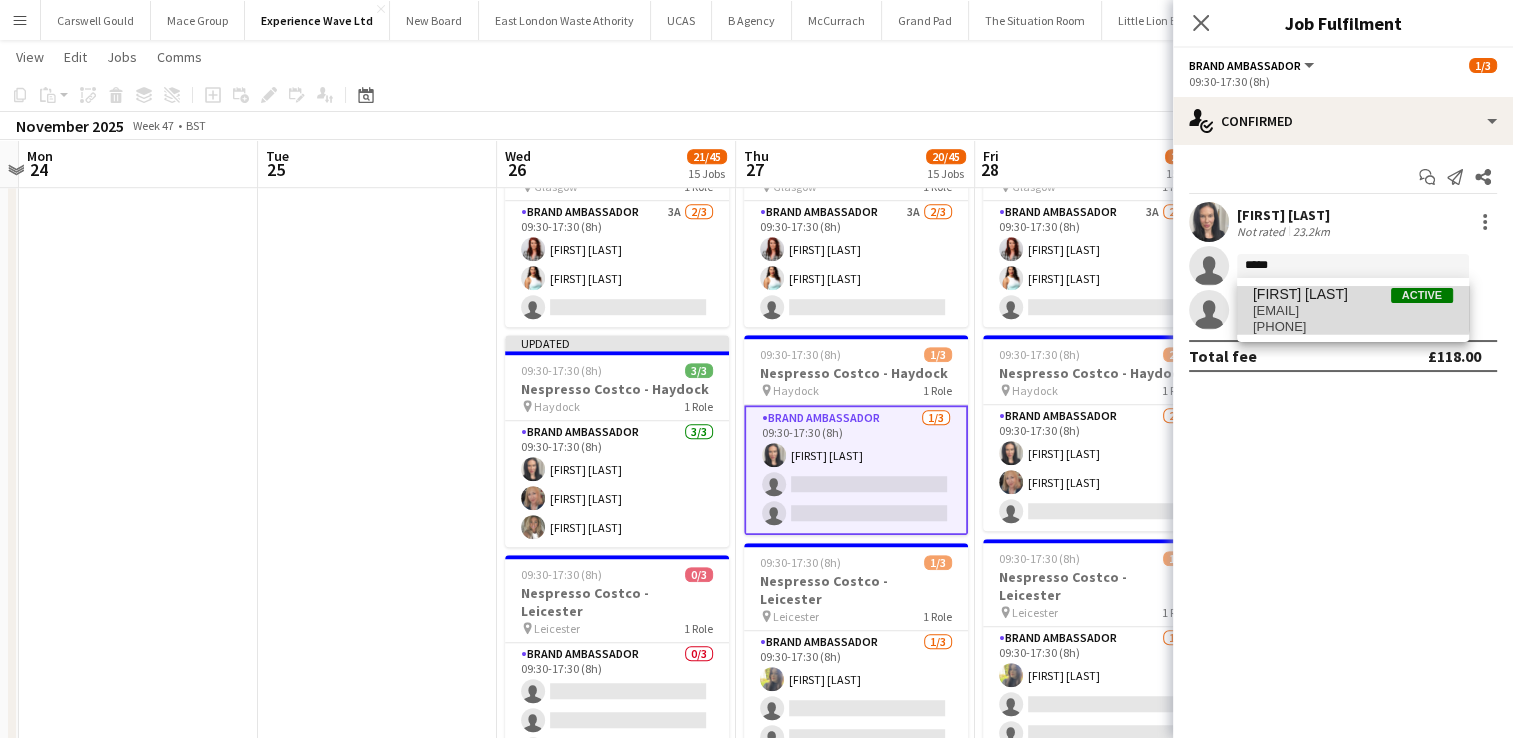 click on "[FIRST] [LAST]" at bounding box center (1300, 294) 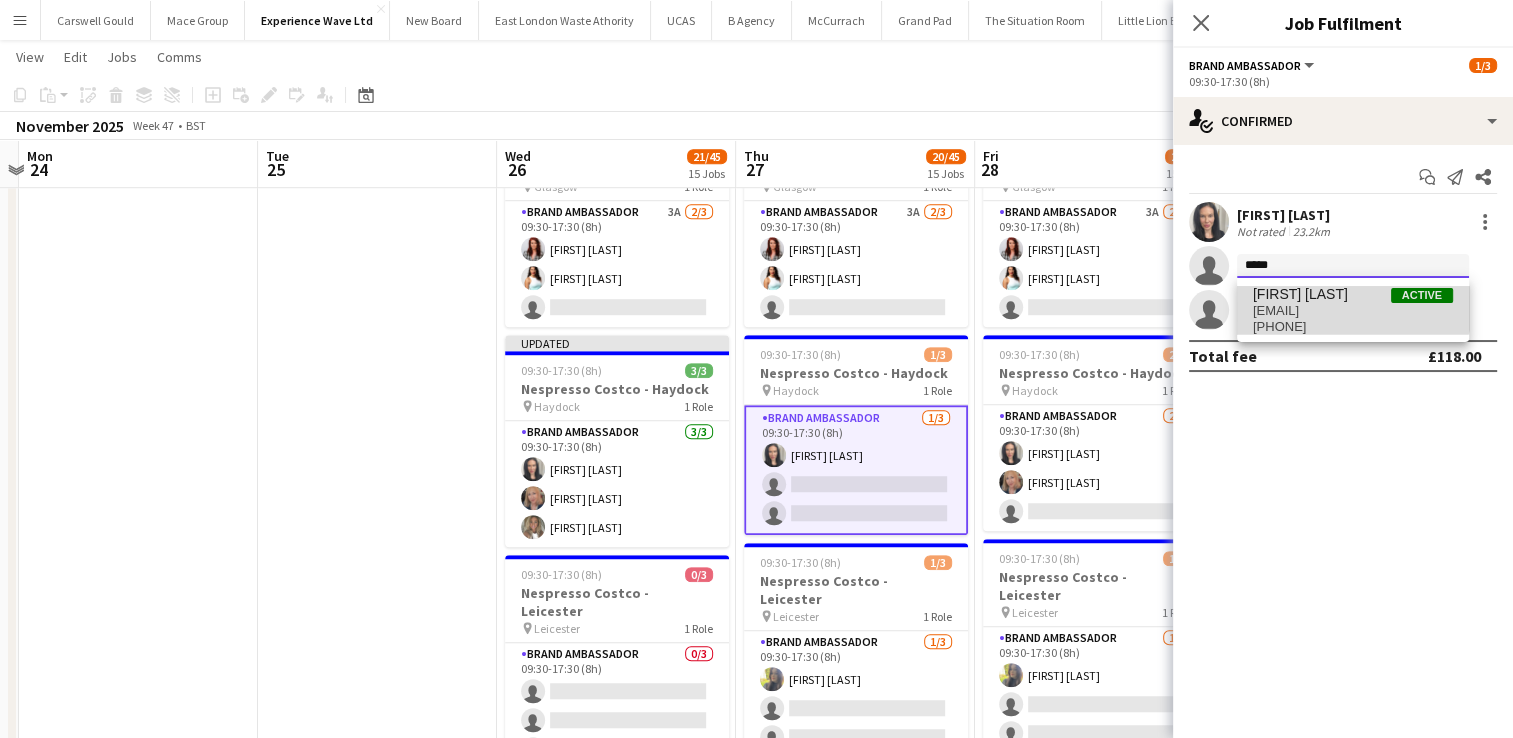 type 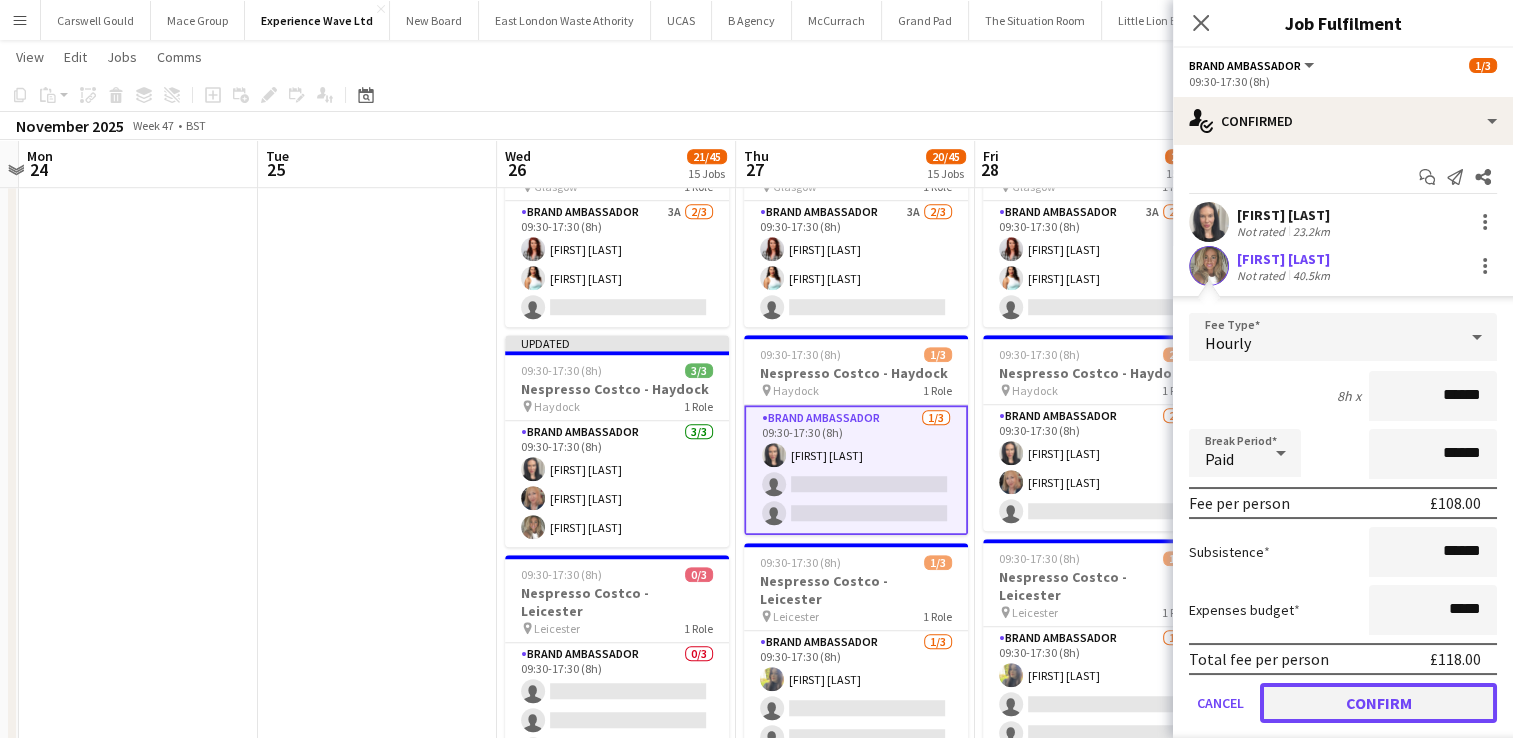 click on "Confirm" at bounding box center (1378, 703) 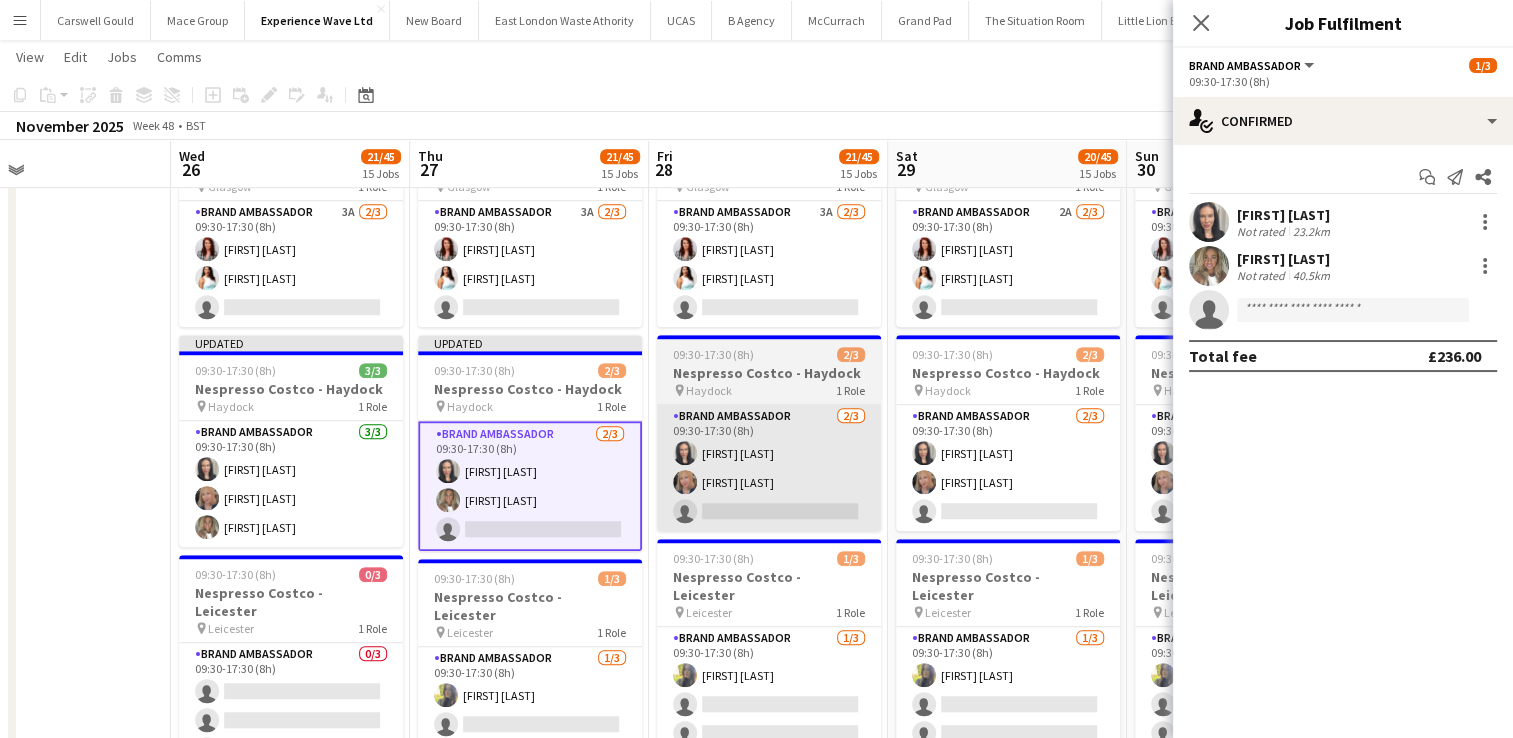 scroll, scrollTop: 0, scrollLeft: 822, axis: horizontal 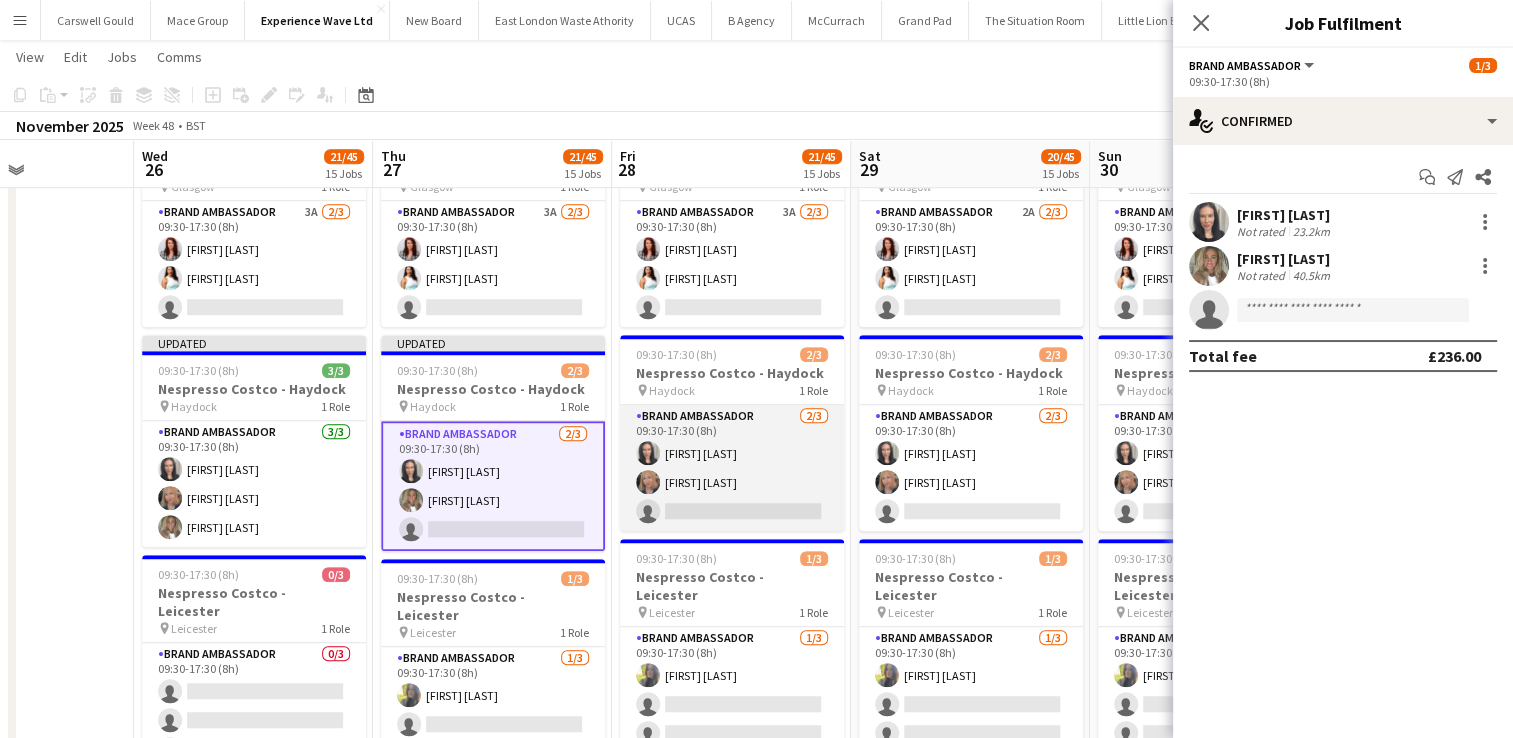 click on "Brand Ambassador   2/3   09:30-17:30 (8h)
[FIRST] [LAST] [FIRST] [LAST]
single-neutral-actions" at bounding box center (732, 468) 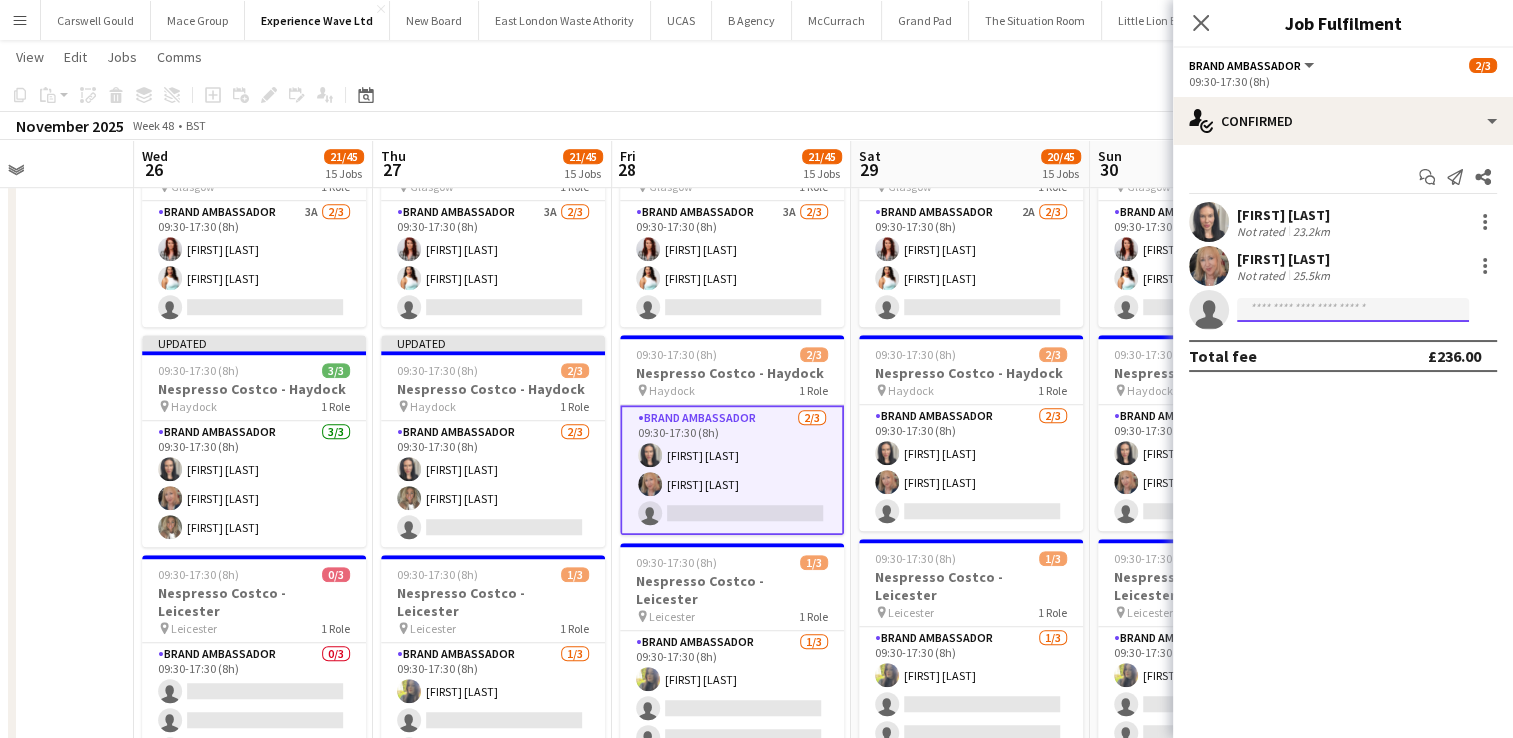 click 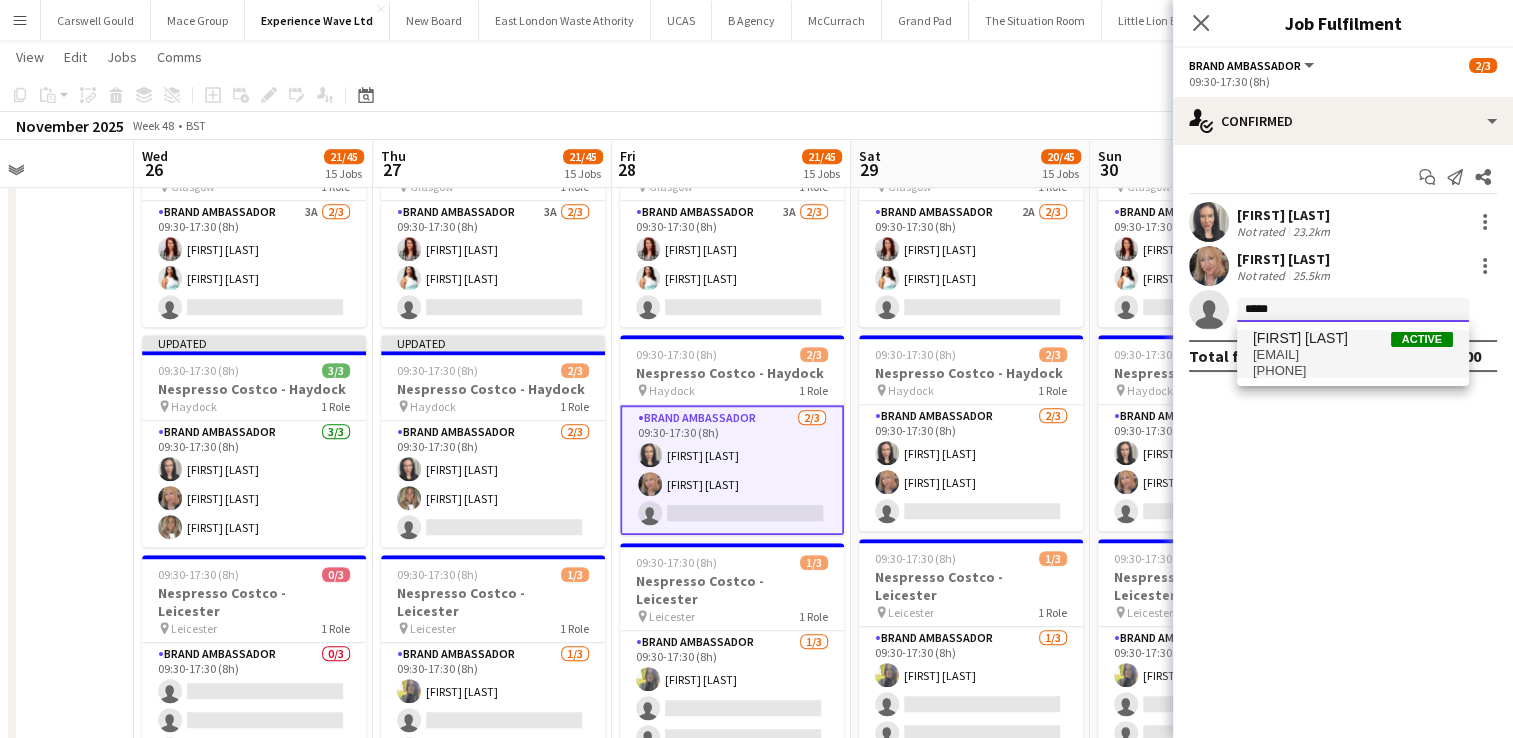 type on "*****" 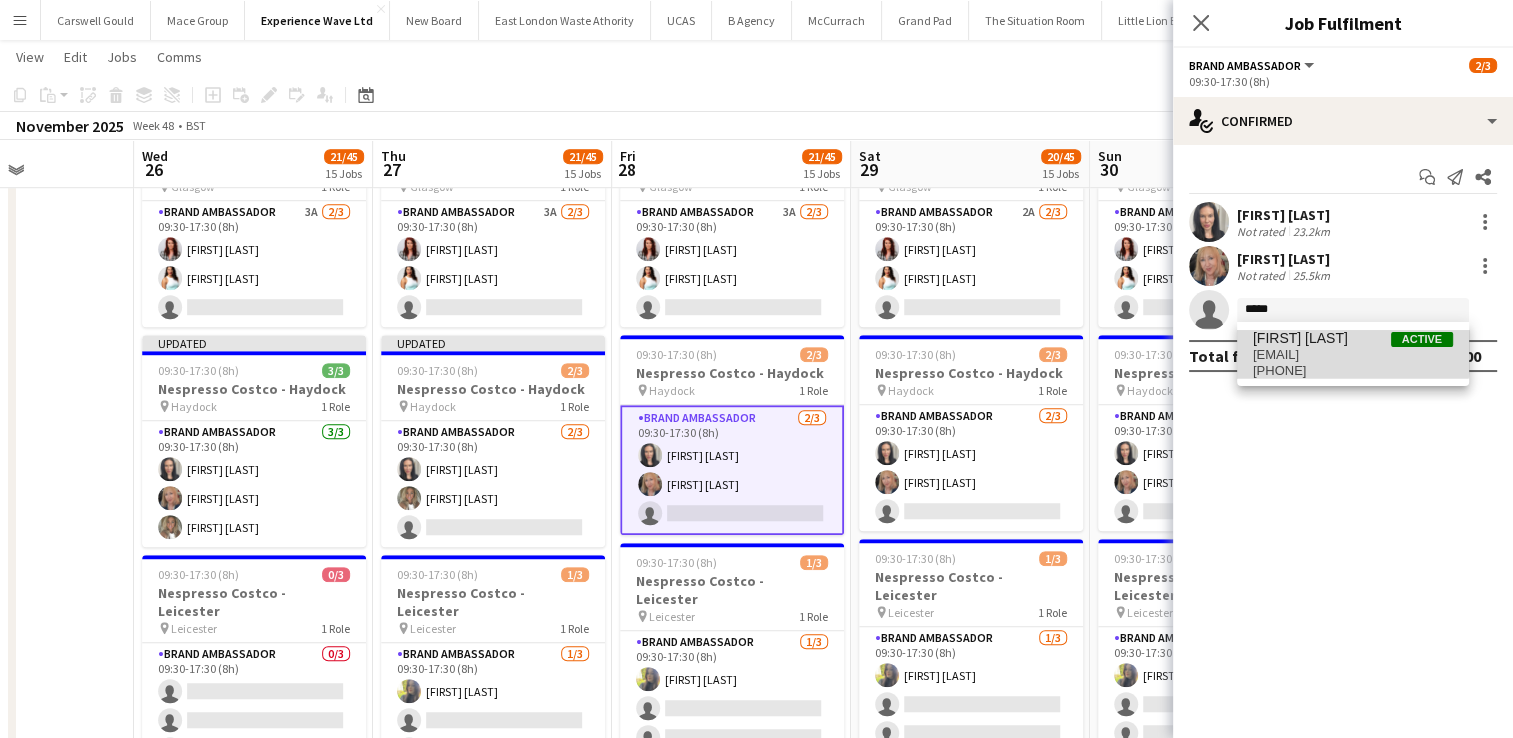 click on "[EMAIL]" at bounding box center [1353, 355] 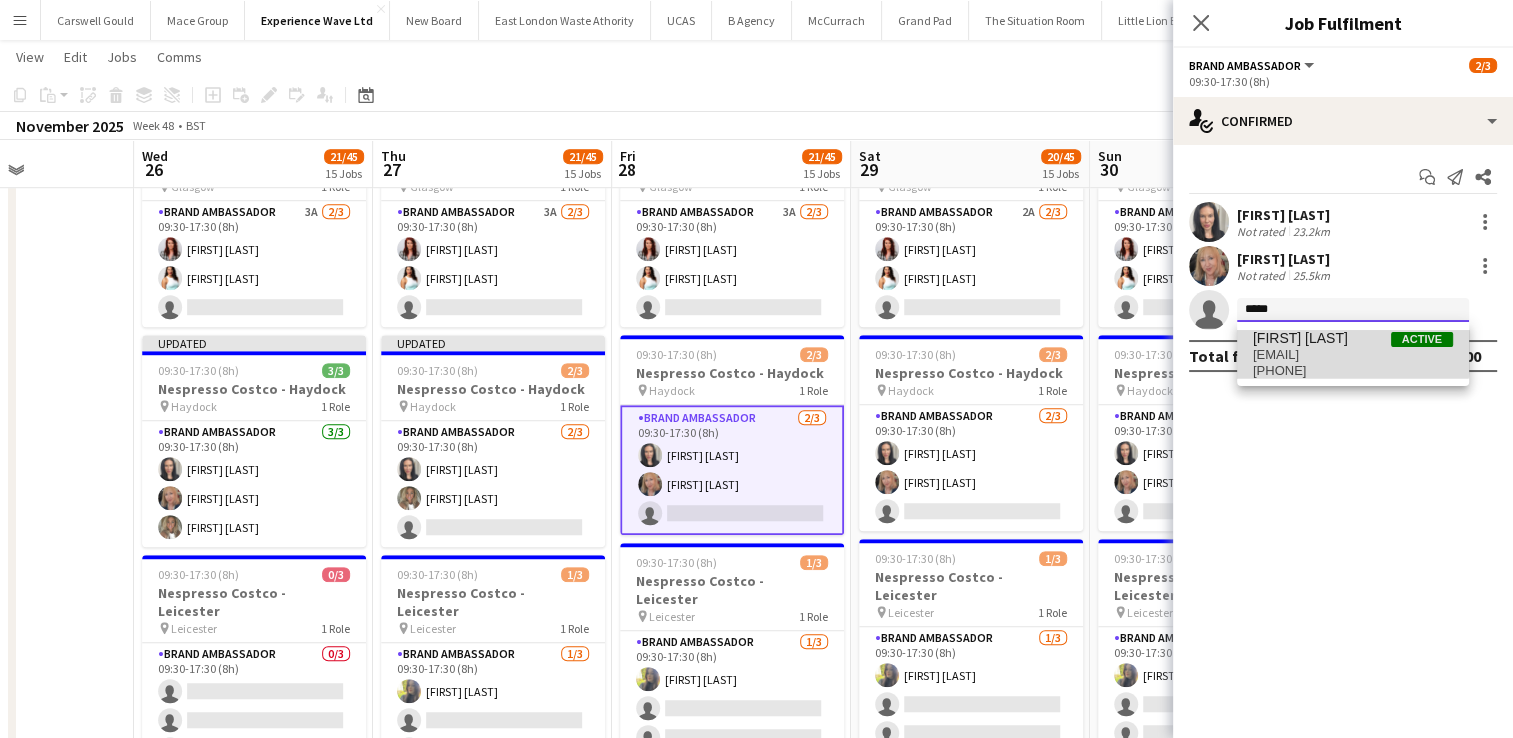 type 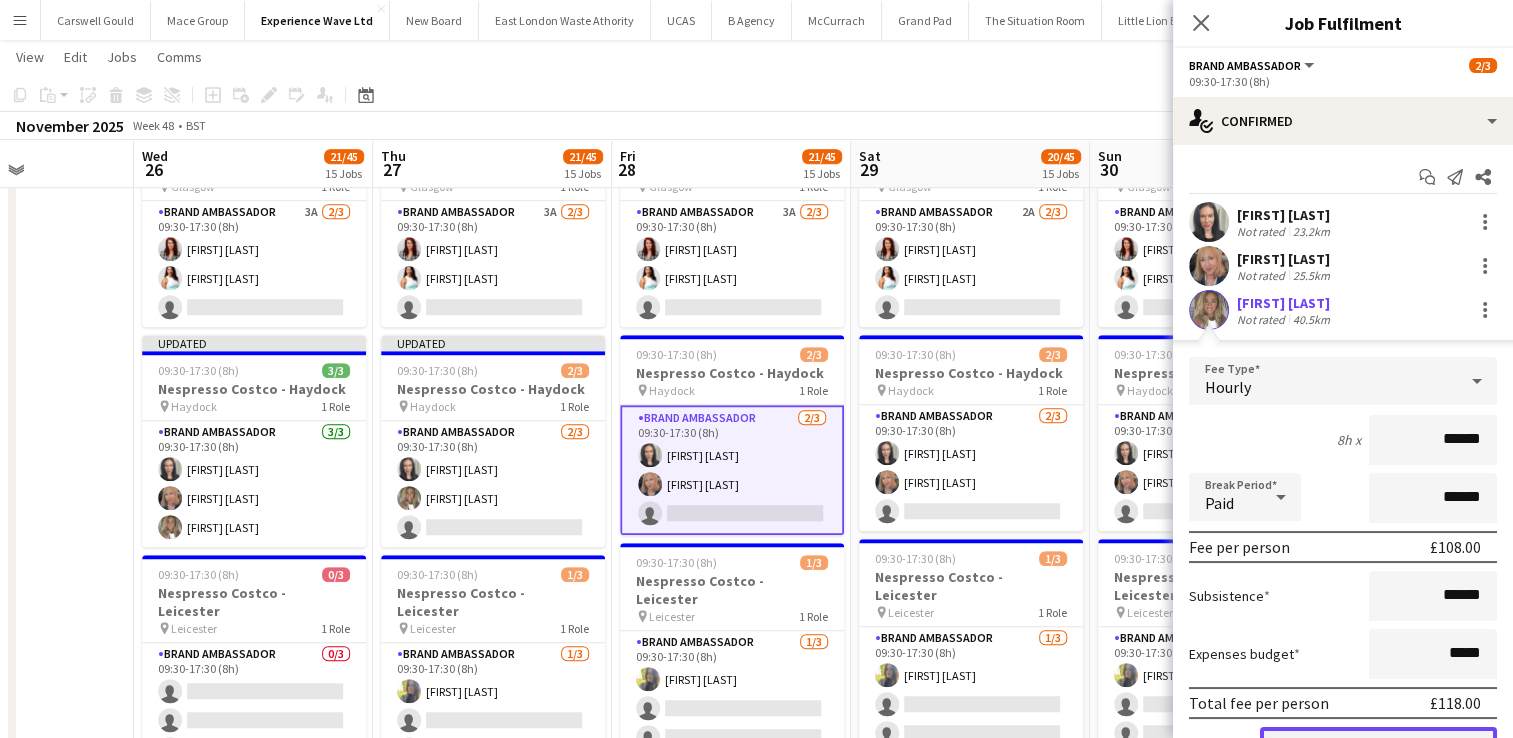click on "Confirm" at bounding box center (1378, 747) 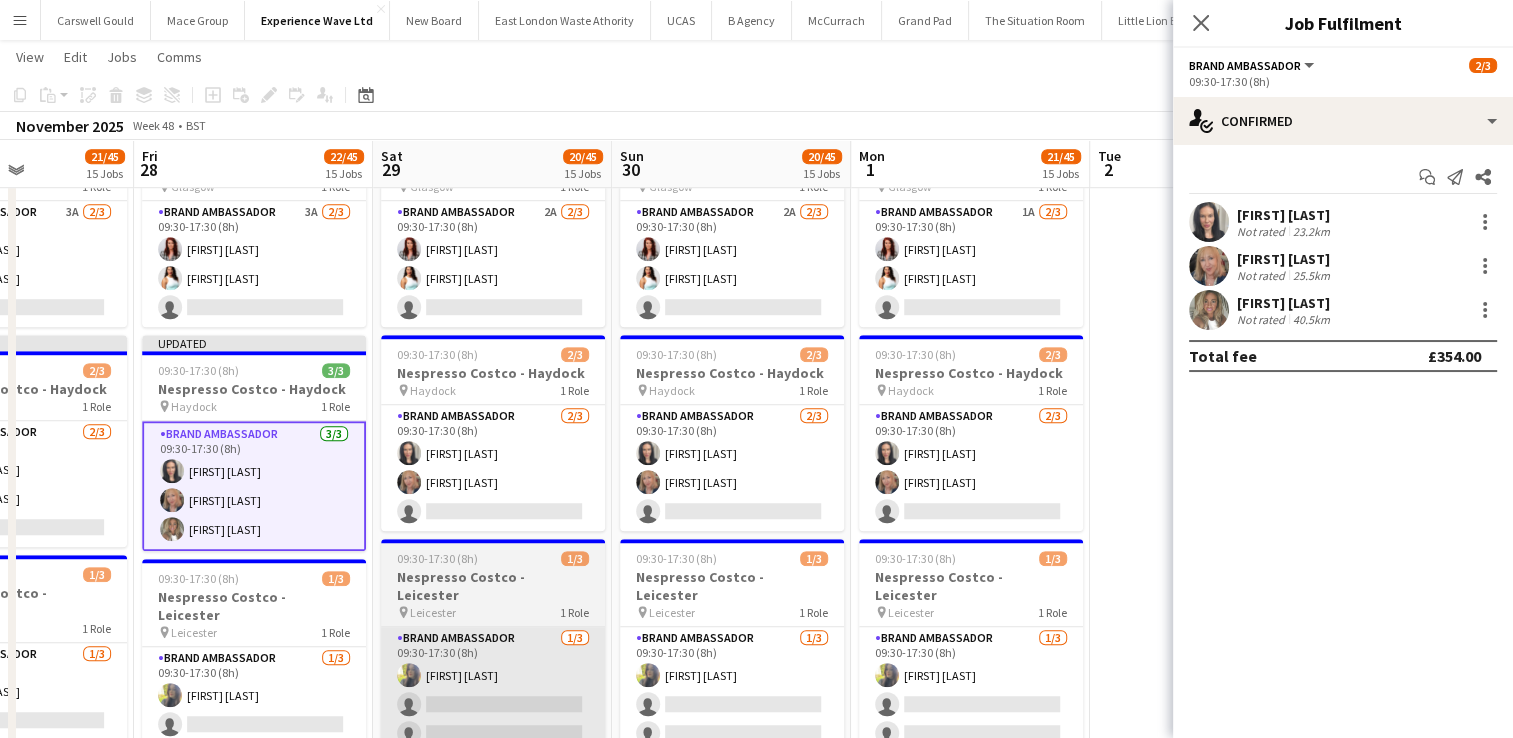 scroll, scrollTop: 0, scrollLeft: 832, axis: horizontal 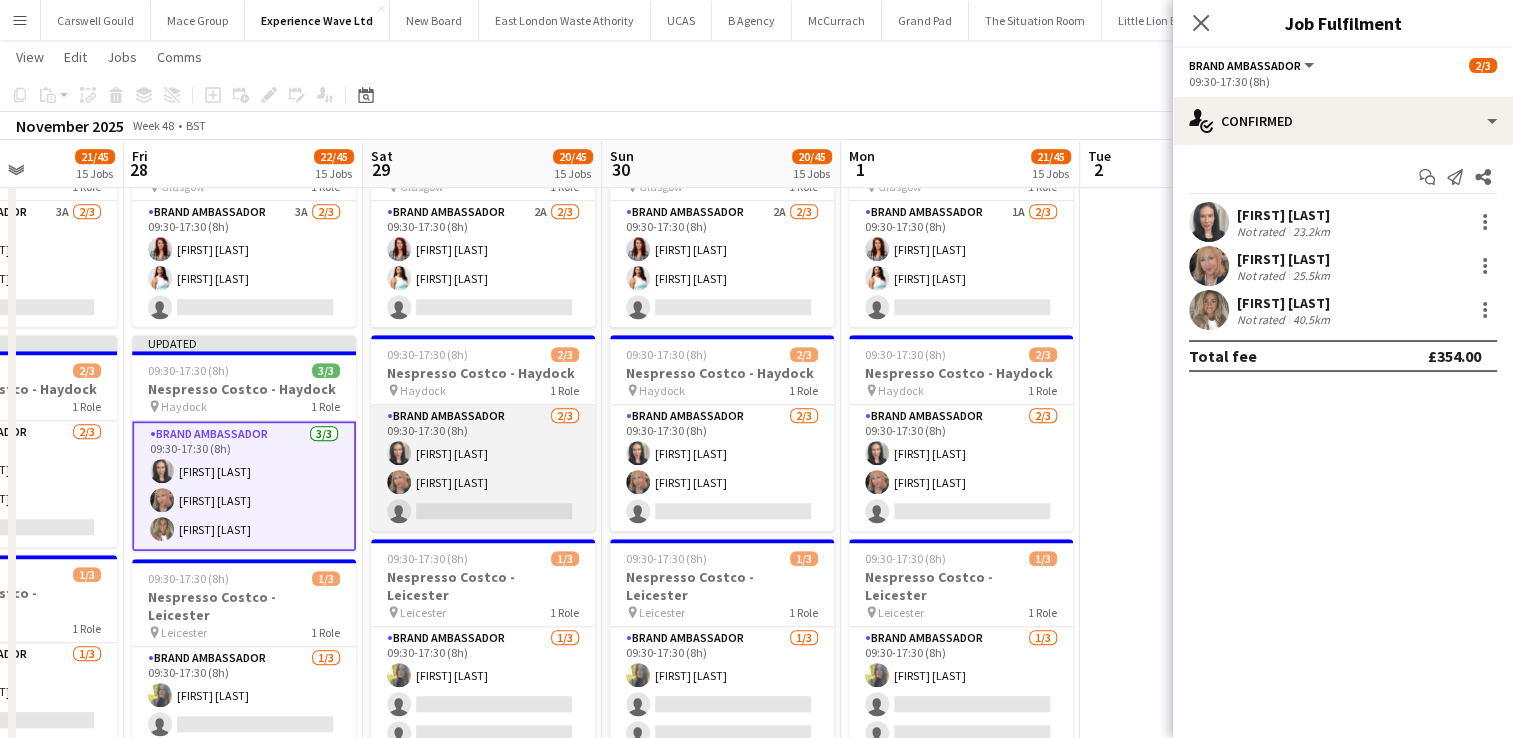 click on "Brand Ambassador   2/3   09:30-17:30 (8h)
[FIRST] [LAST] [FIRST] [LAST]
single-neutral-actions" at bounding box center (483, 468) 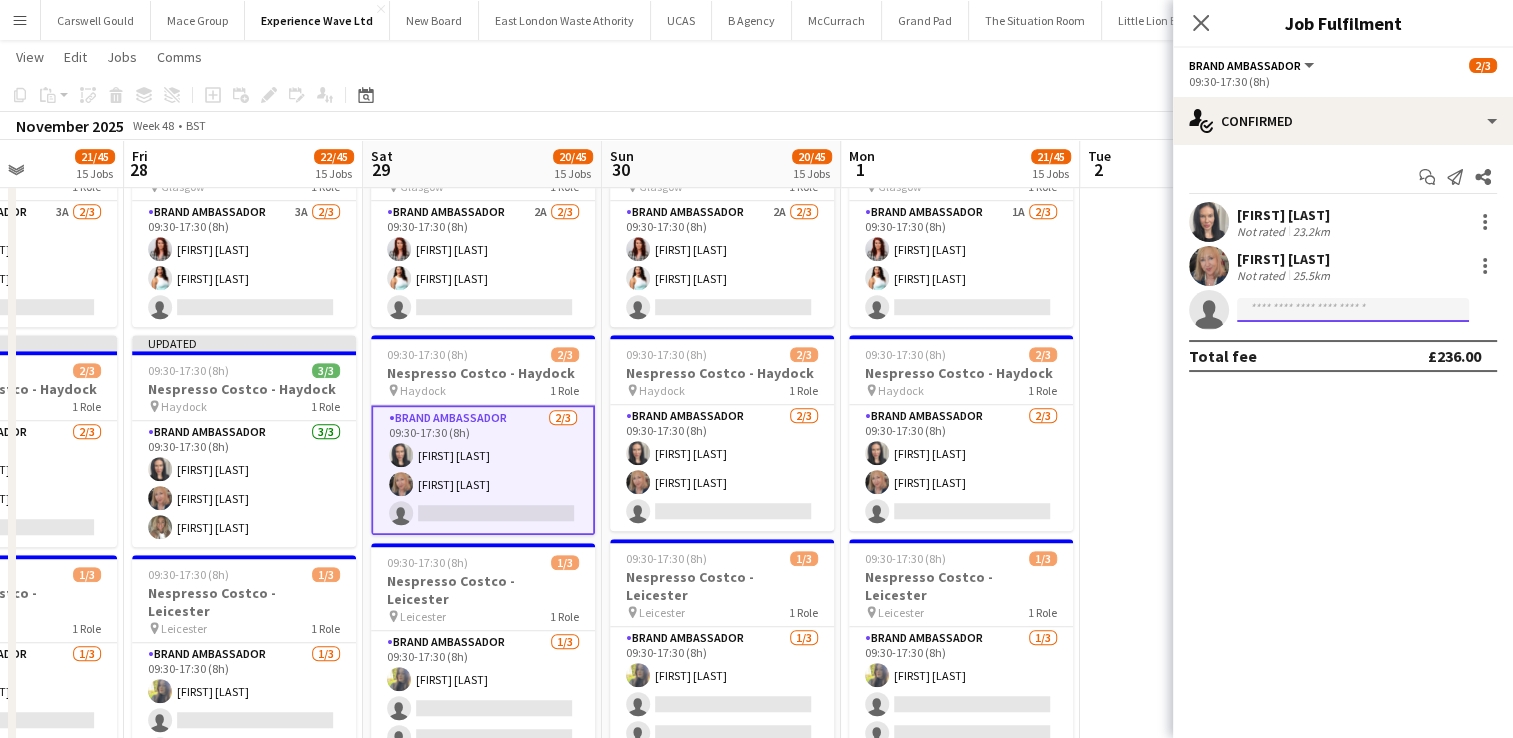 click 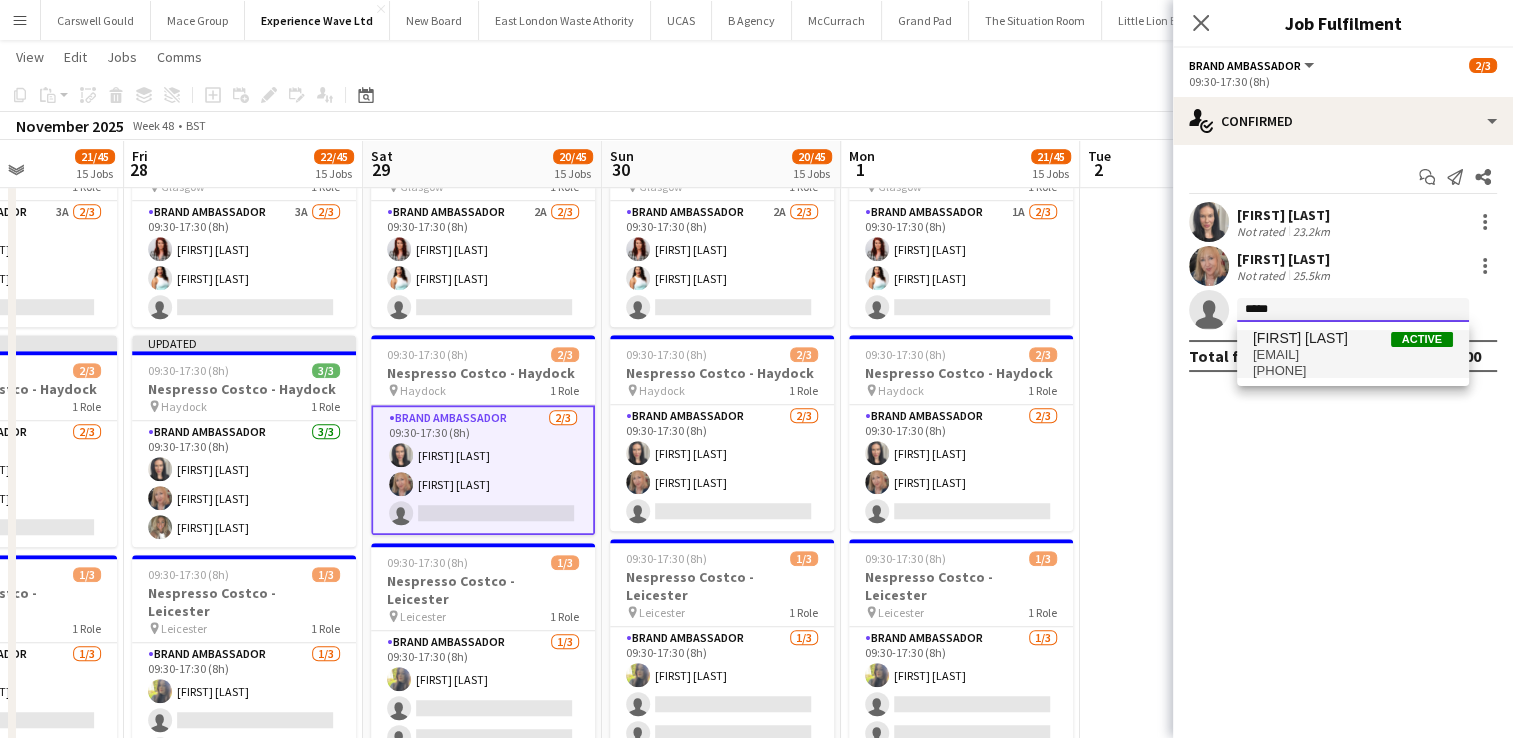 type on "*****" 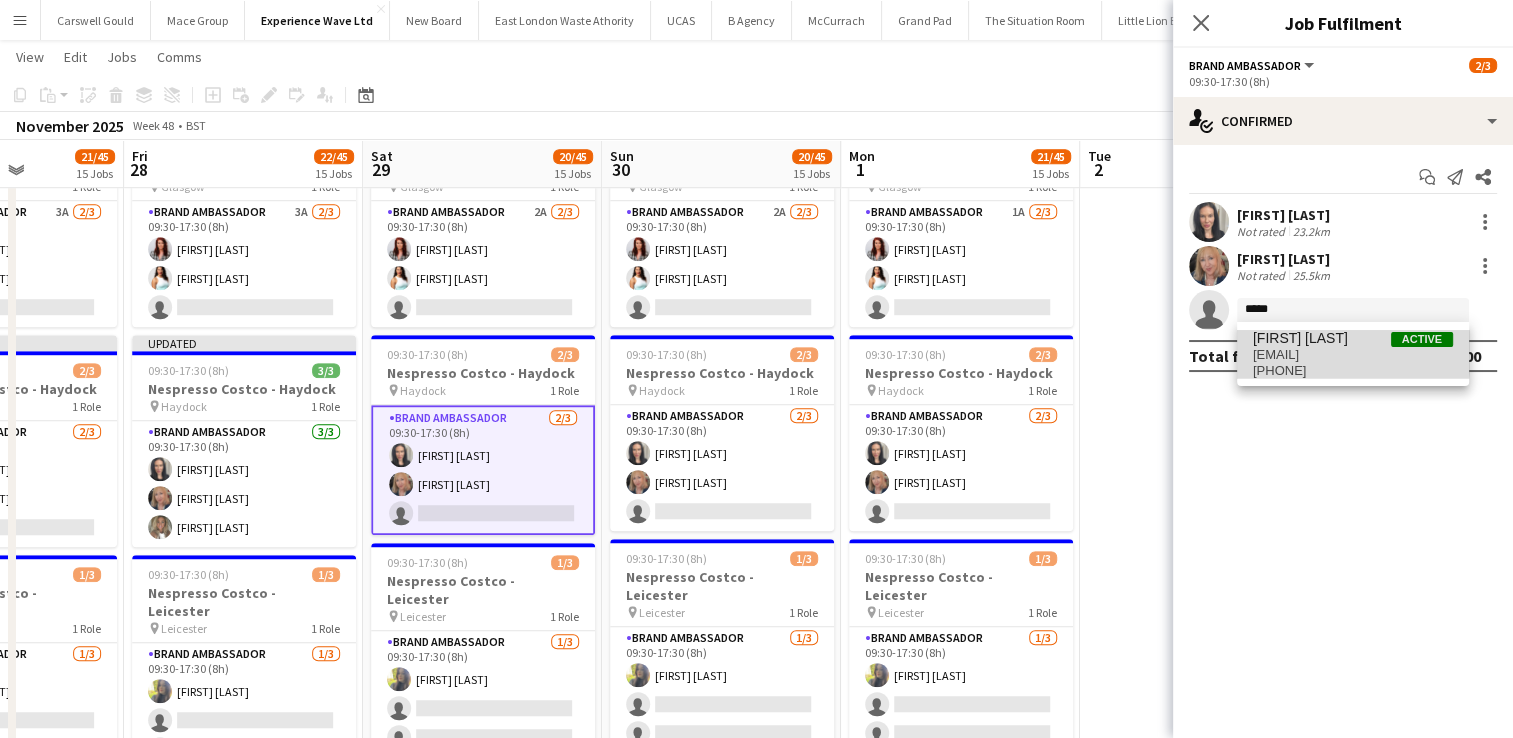click on "[FIRST] [LAST]" at bounding box center [1300, 338] 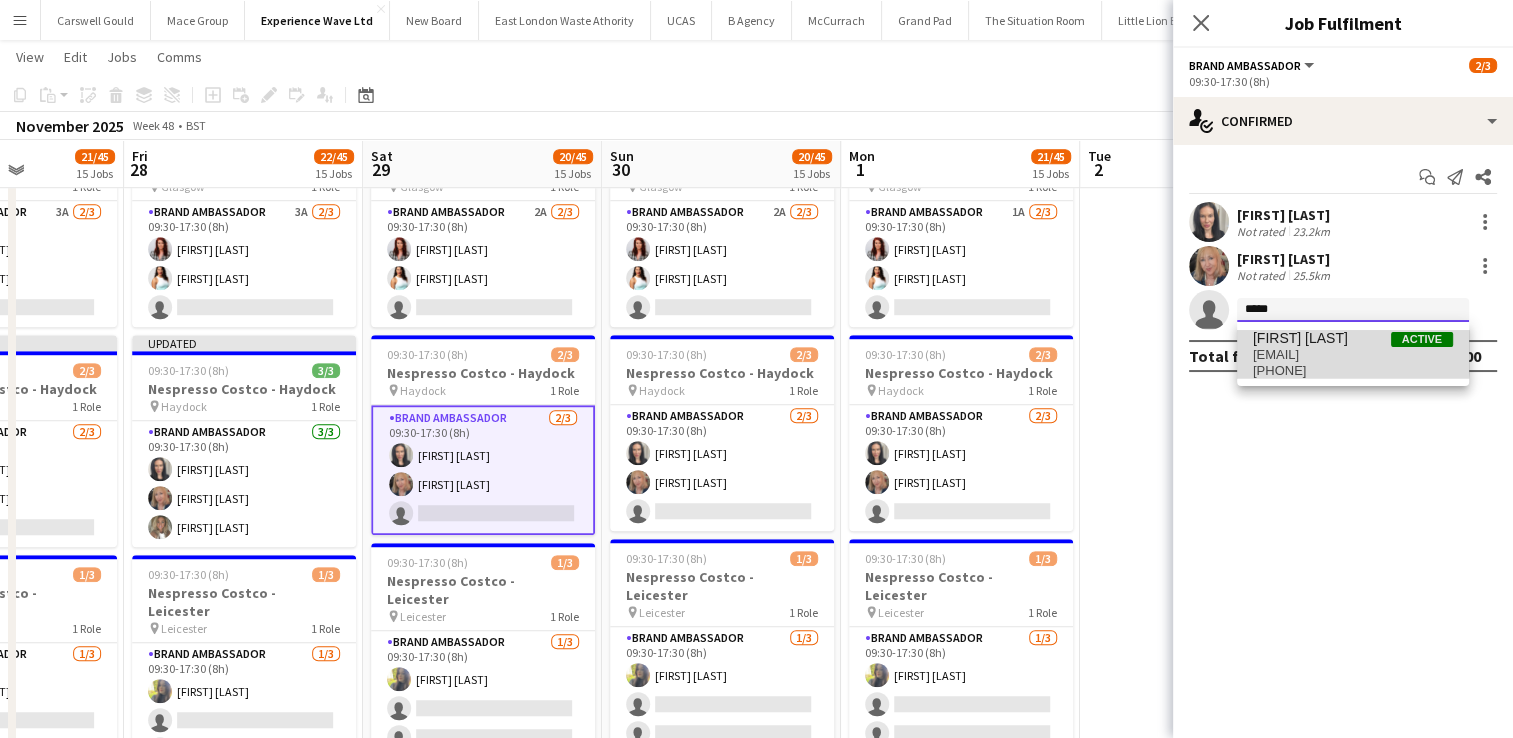type 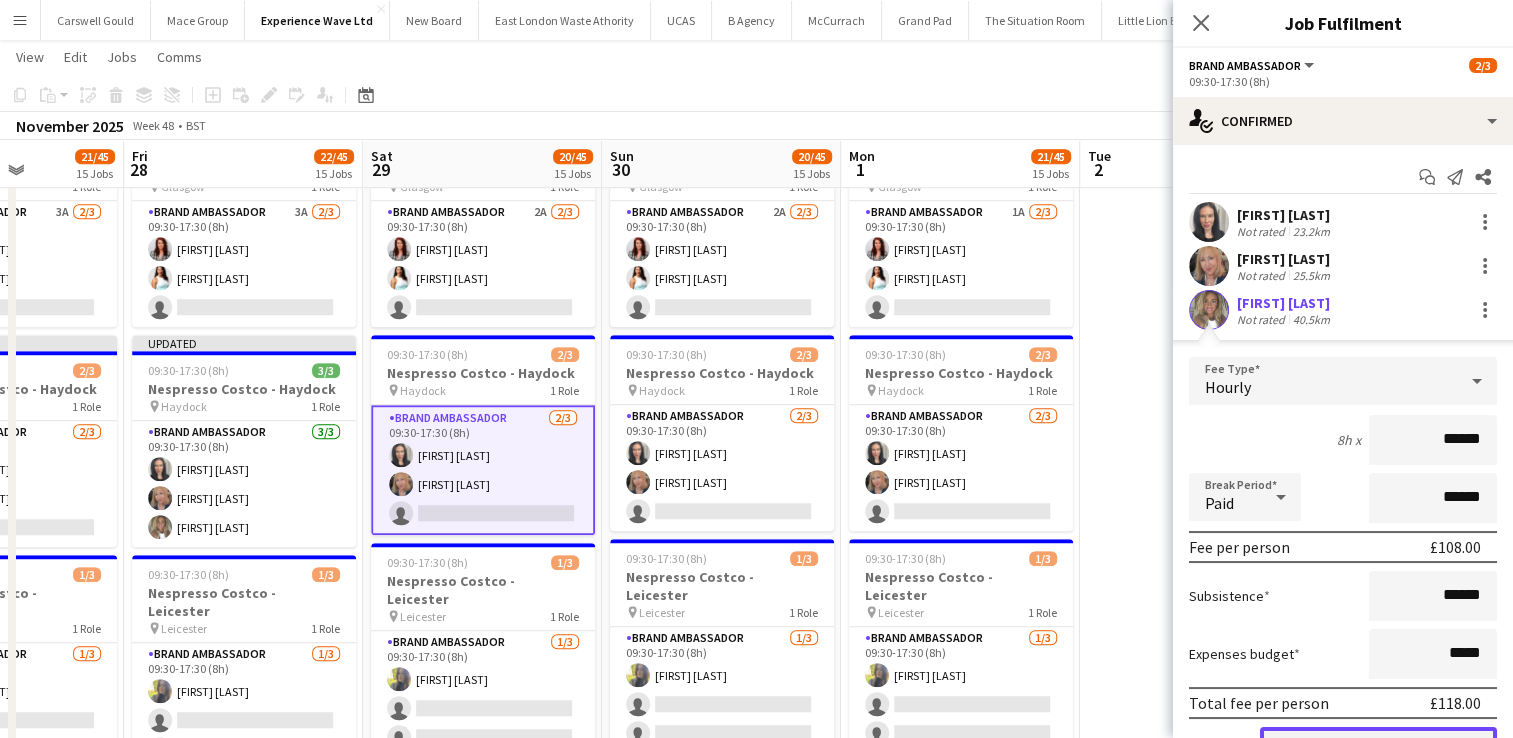click on "Confirm" at bounding box center [1378, 747] 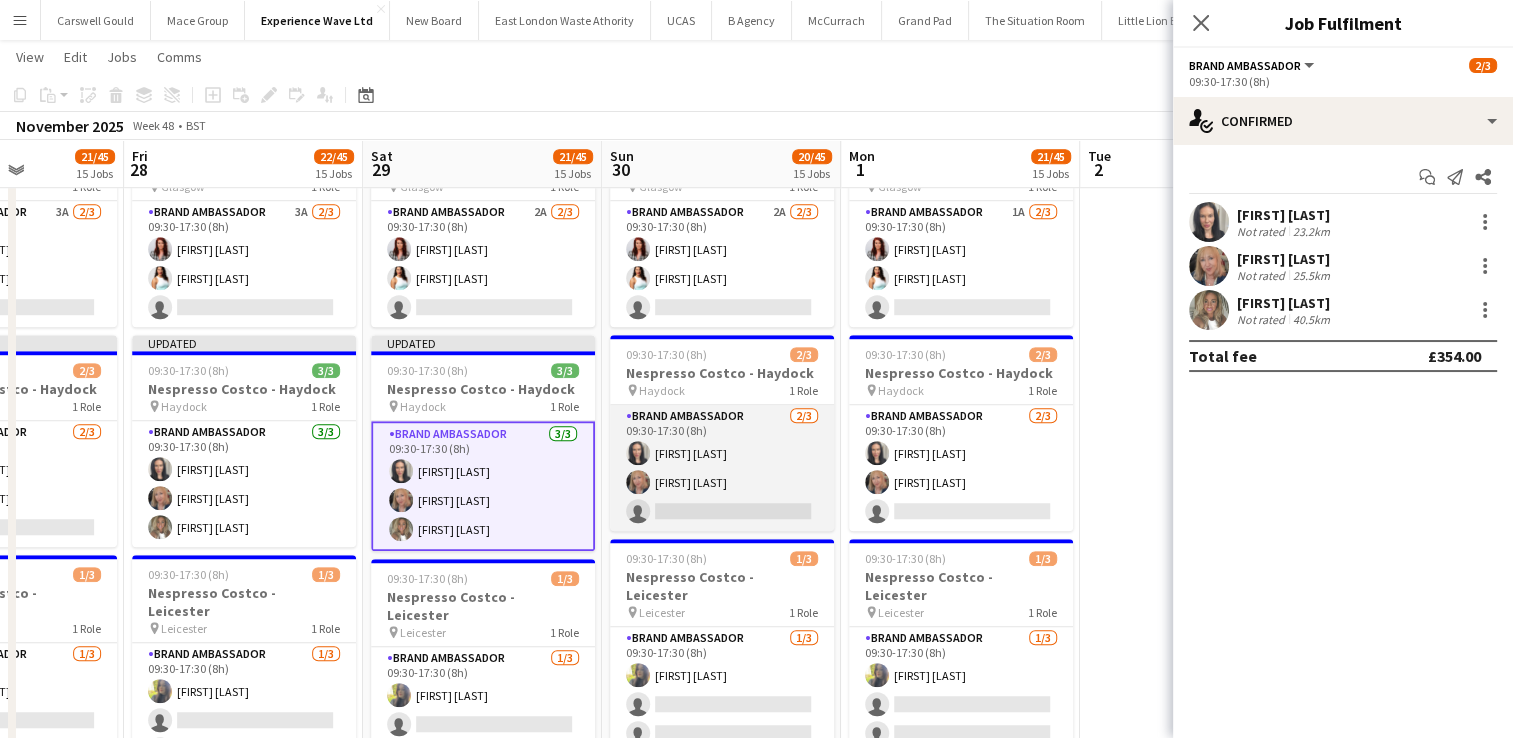 click on "Brand Ambassador   2/3   09:30-17:30 (8h)
[FIRST] [LAST] [FIRST] [LAST]
single-neutral-actions" at bounding box center (722, 468) 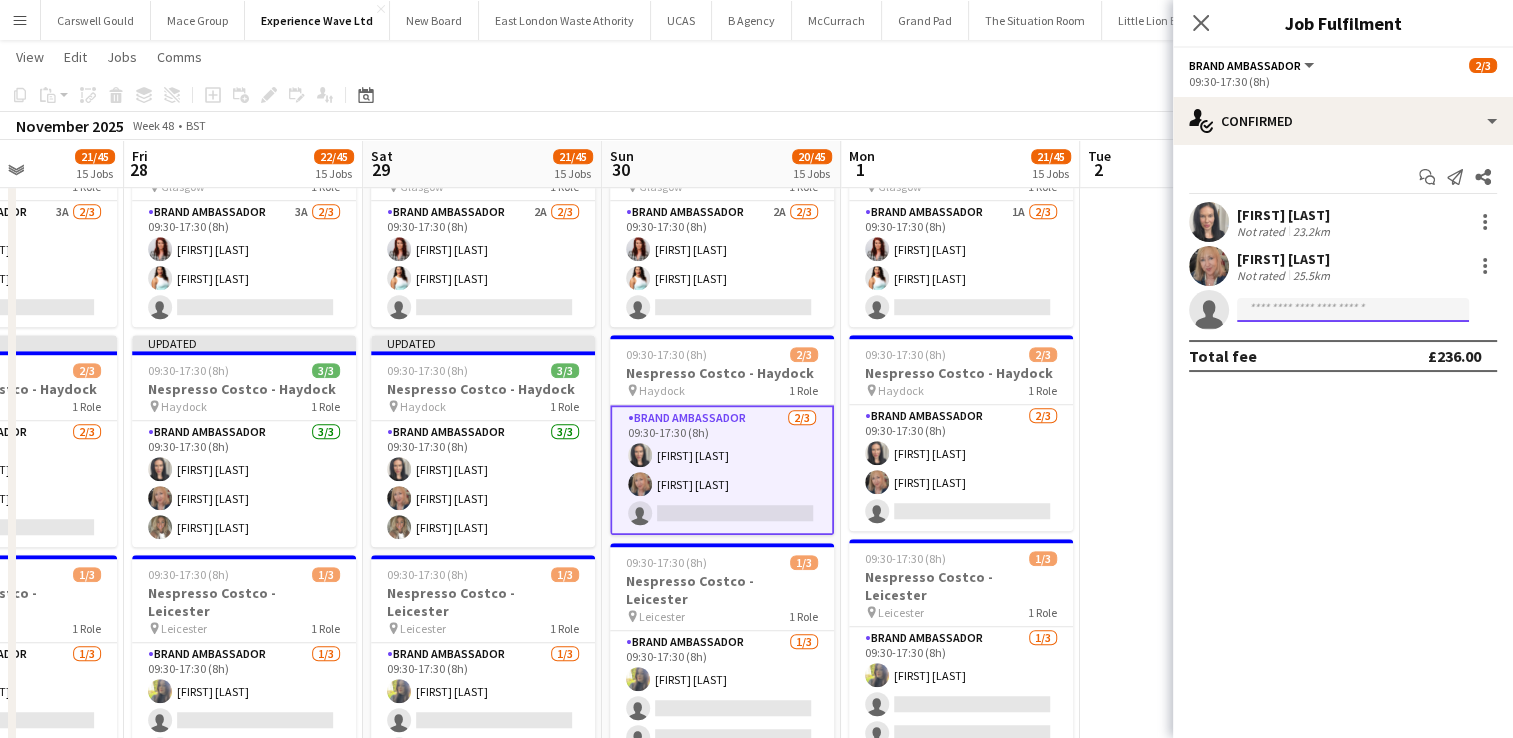 click 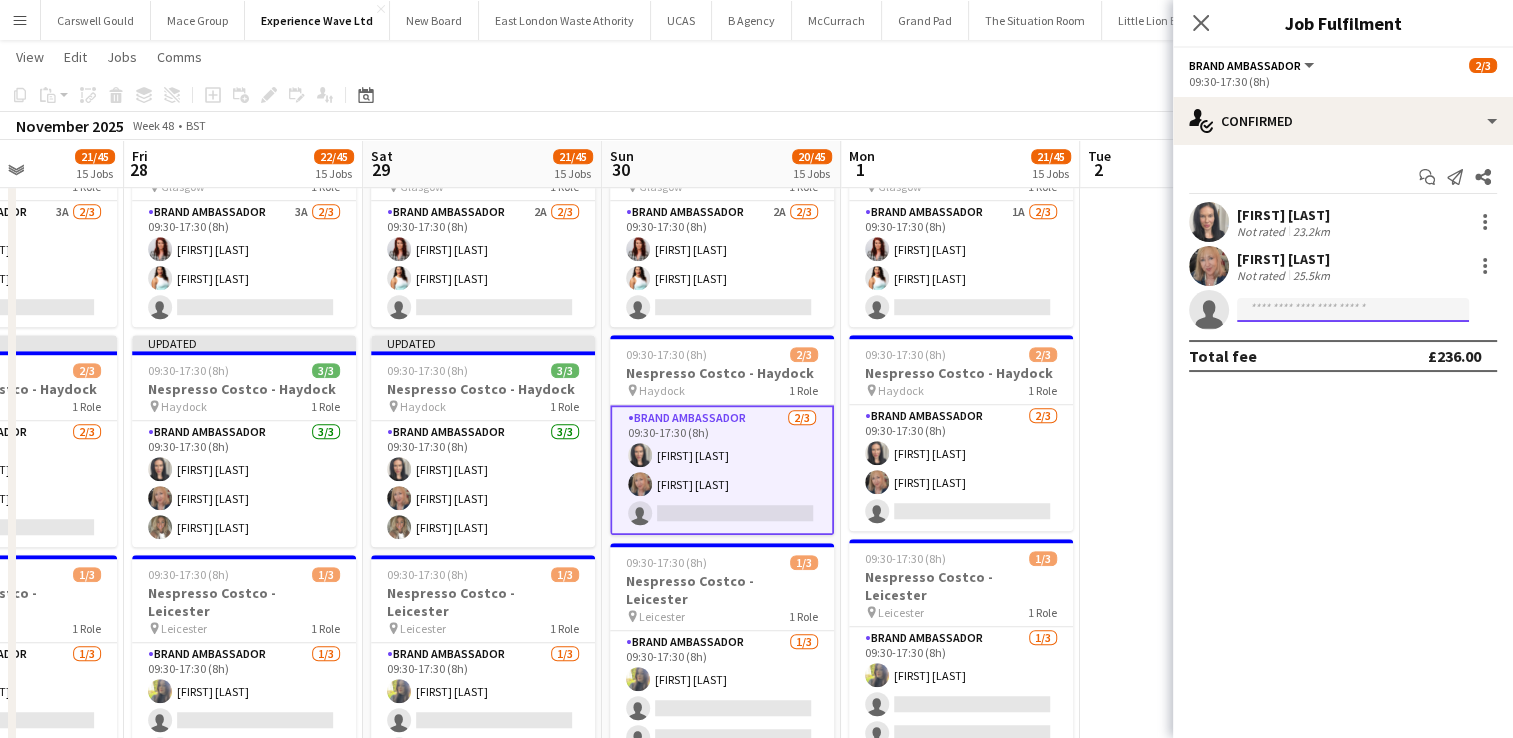 paste on "*****" 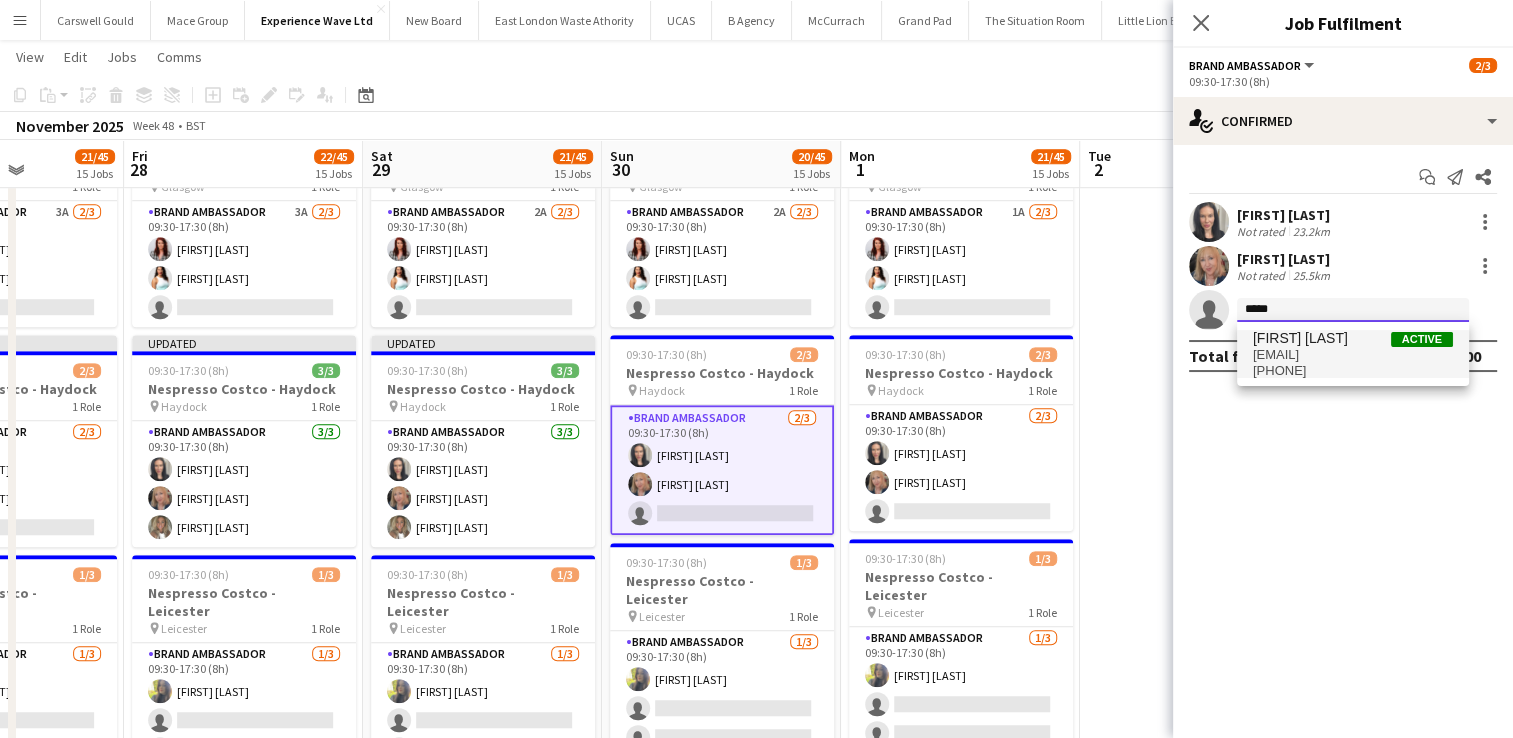 type on "*****" 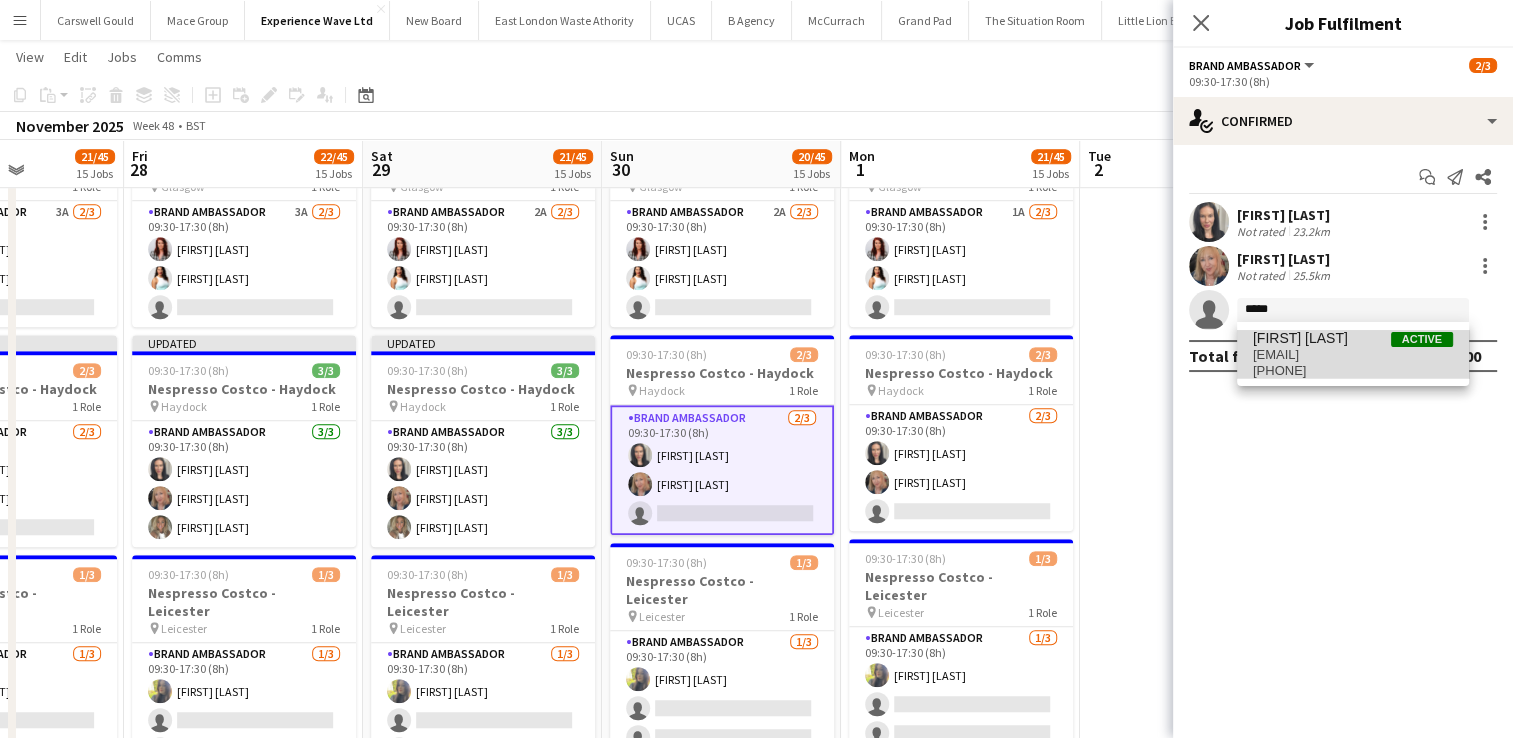 click on "[FIRST] [LAST]  Active" at bounding box center (1353, 338) 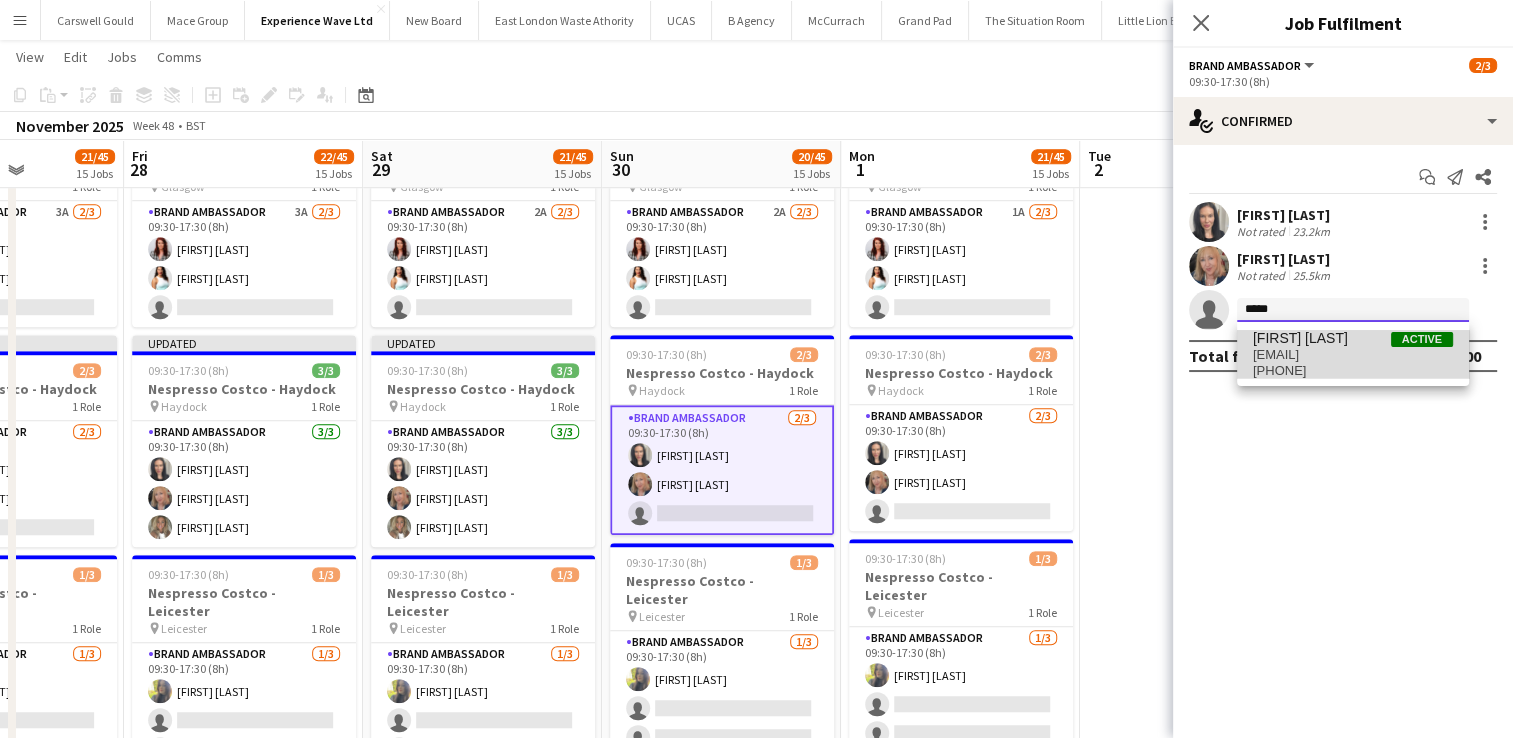 type 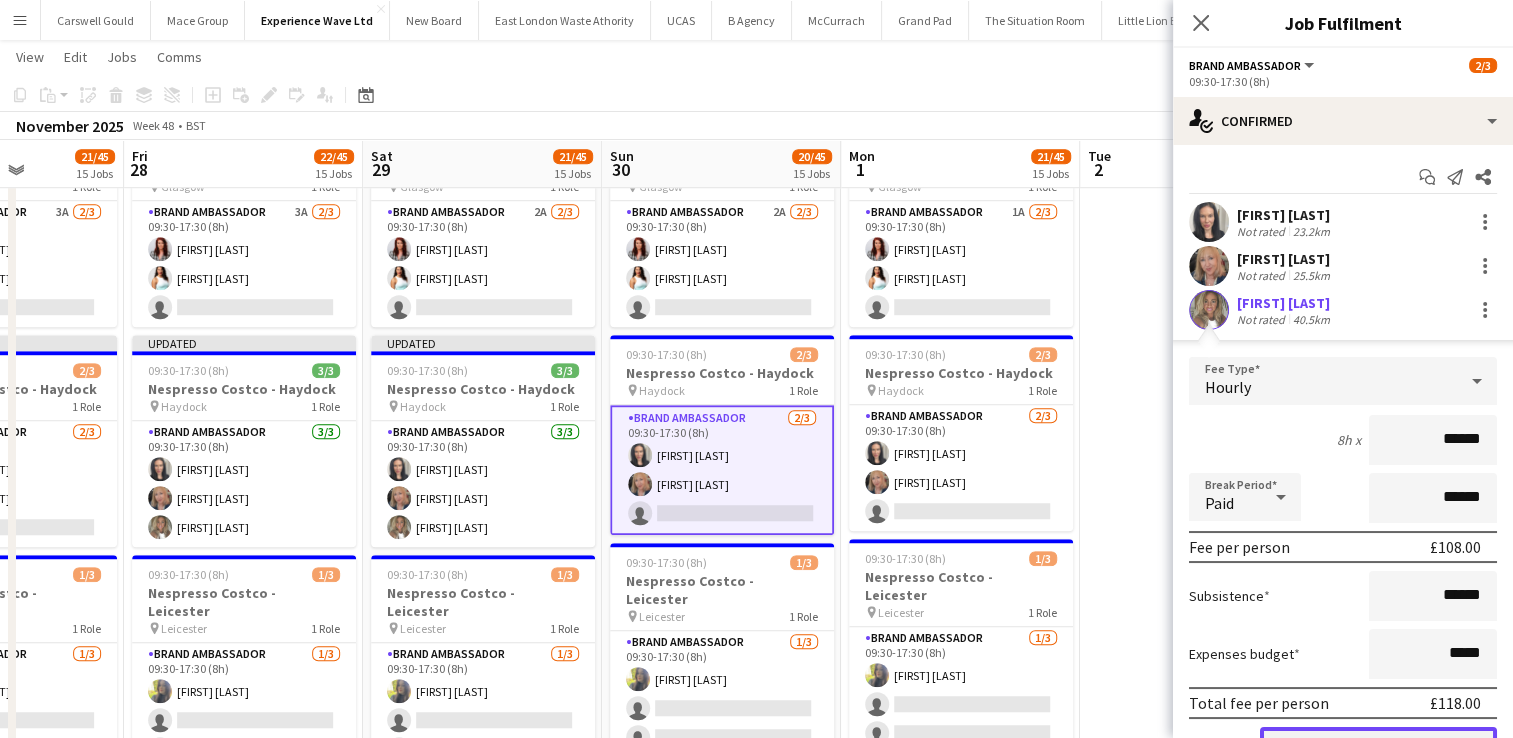 click on "Confirm" at bounding box center (1378, 747) 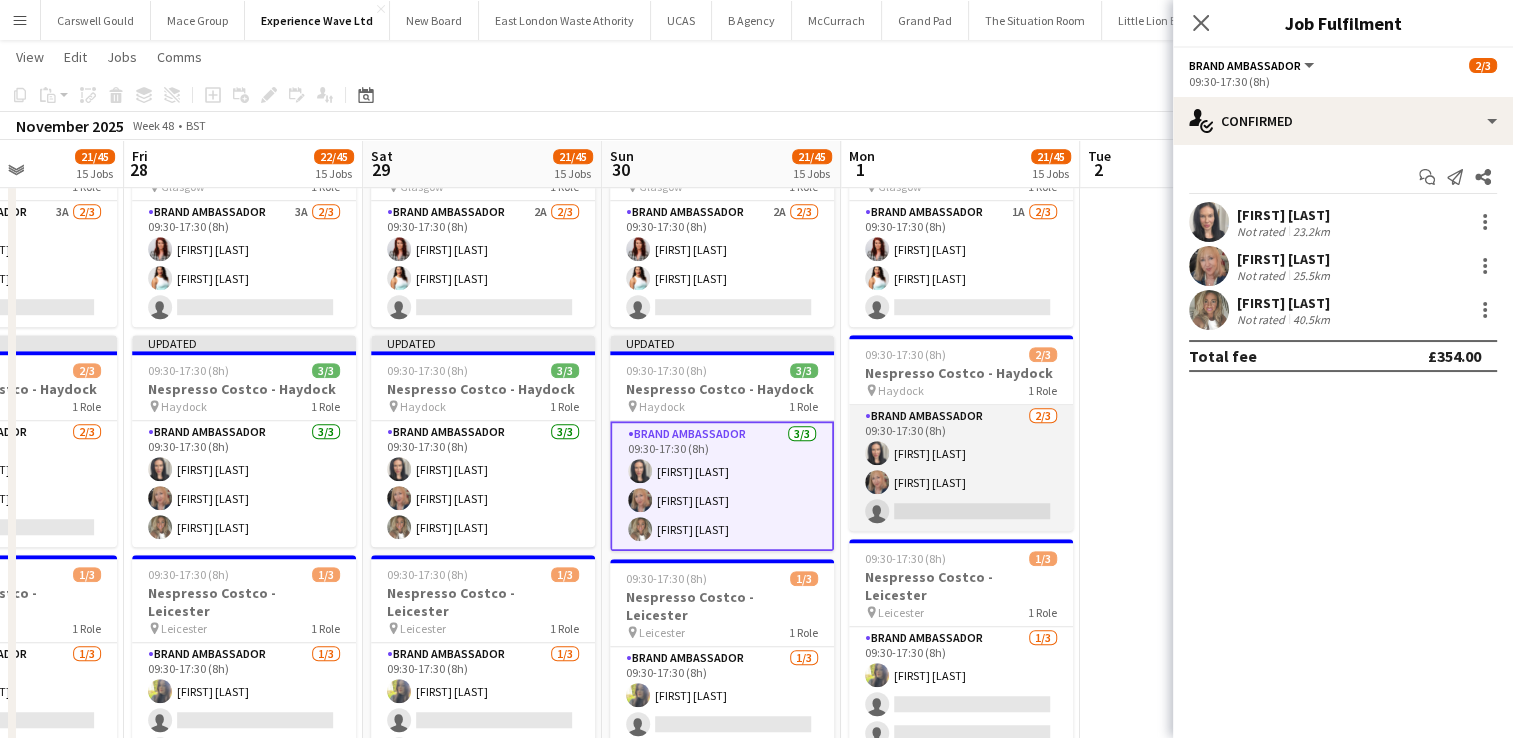 click on "Brand Ambassador   2/3   09:30-17:30 (8h)
[FIRST] [LAST] [FIRST] [LAST]
single-neutral-actions" at bounding box center [961, 468] 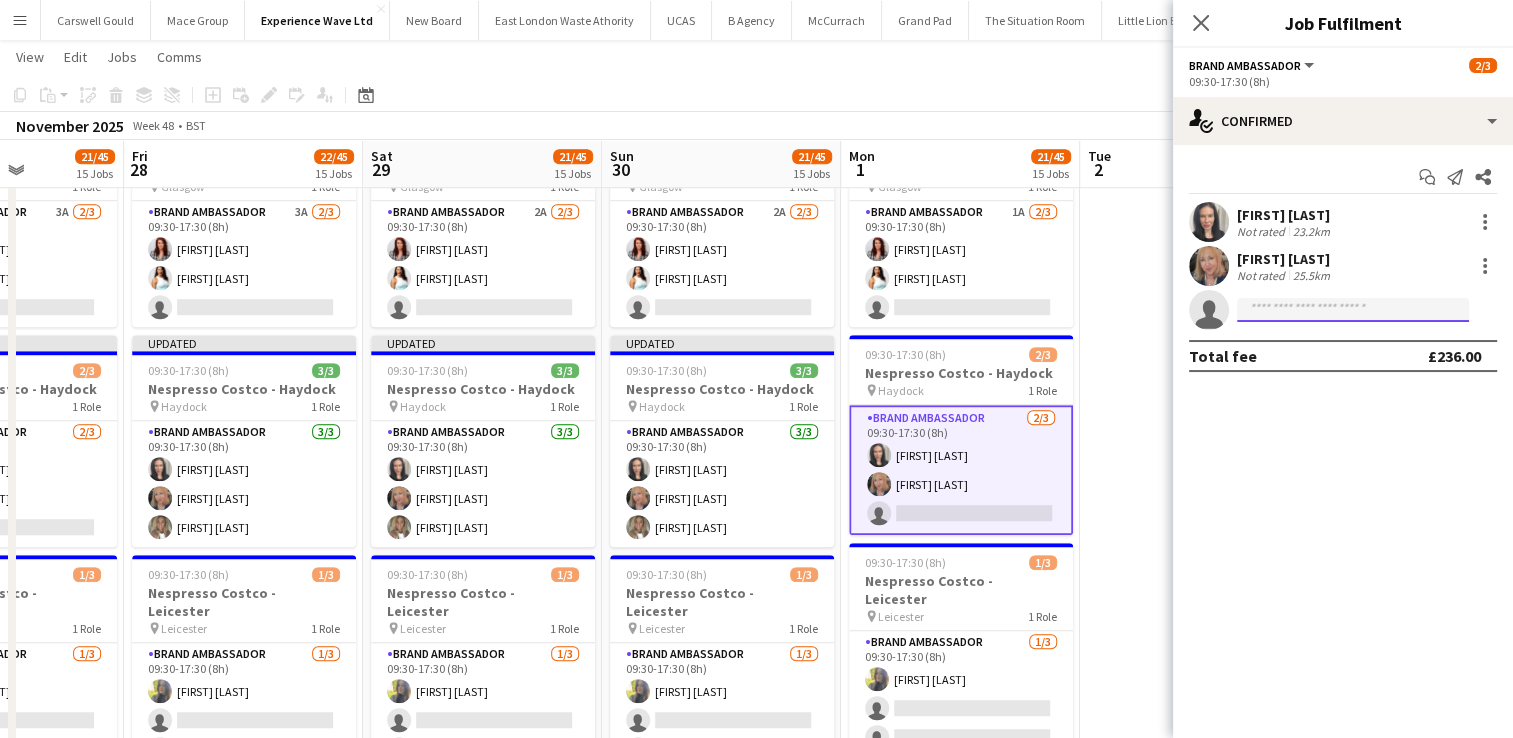 click 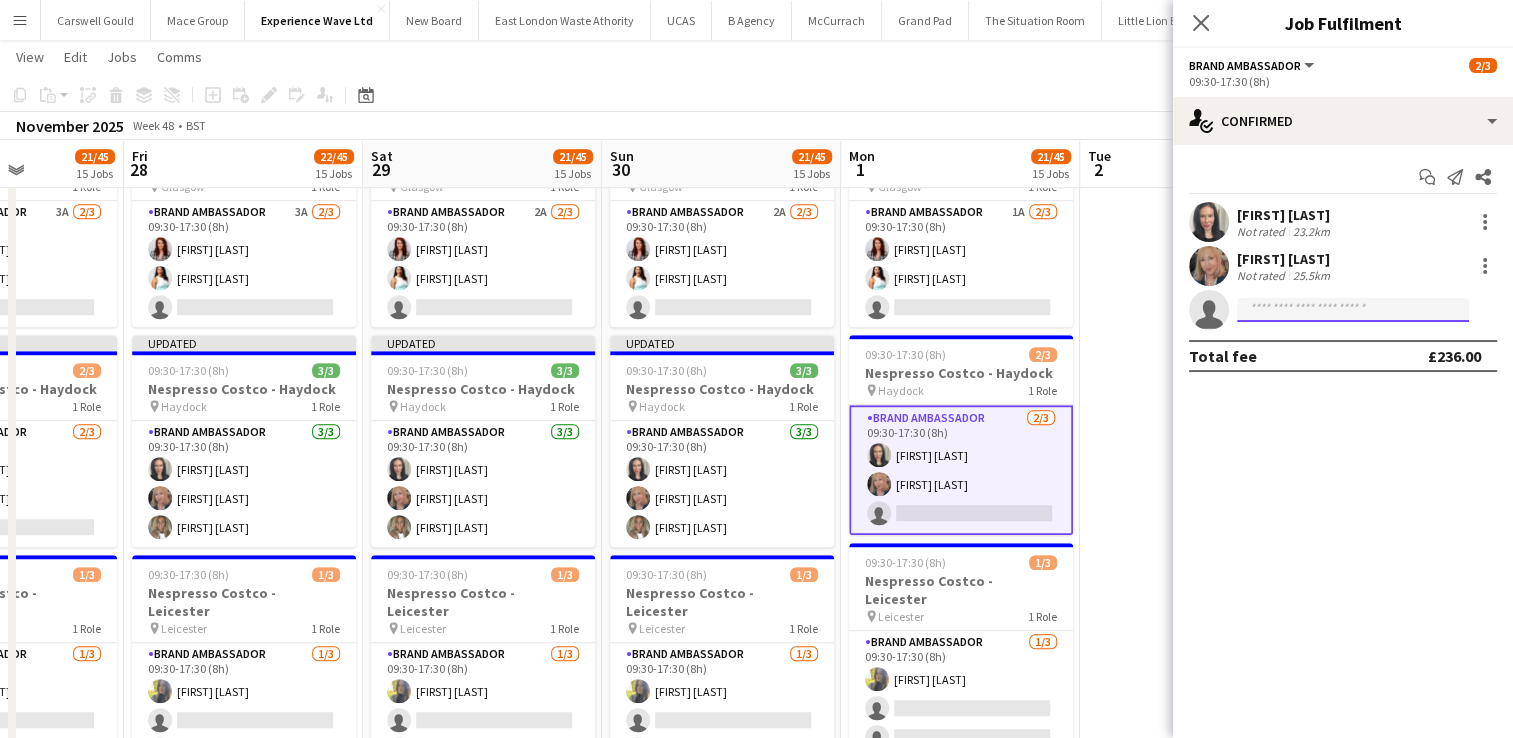 paste on "*****" 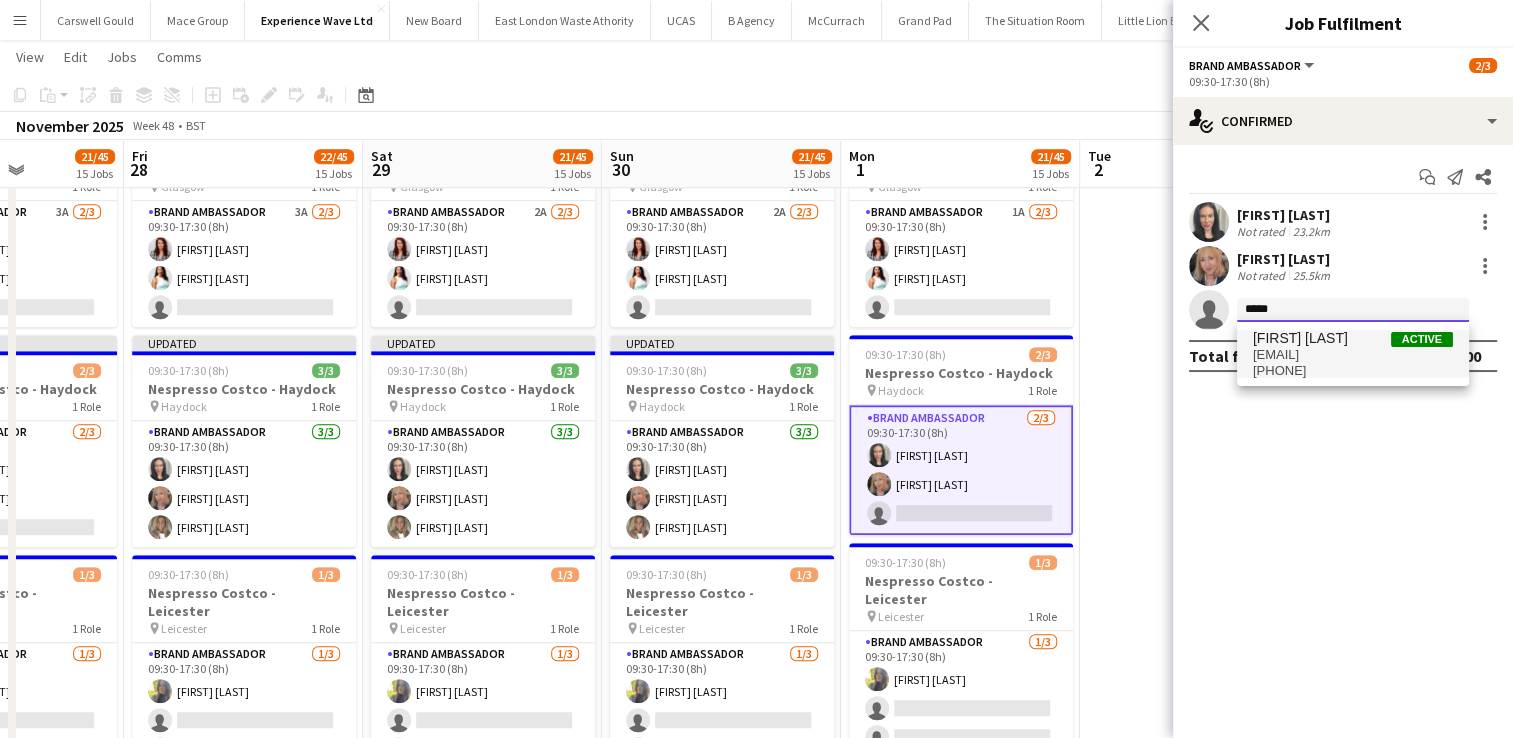type on "*****" 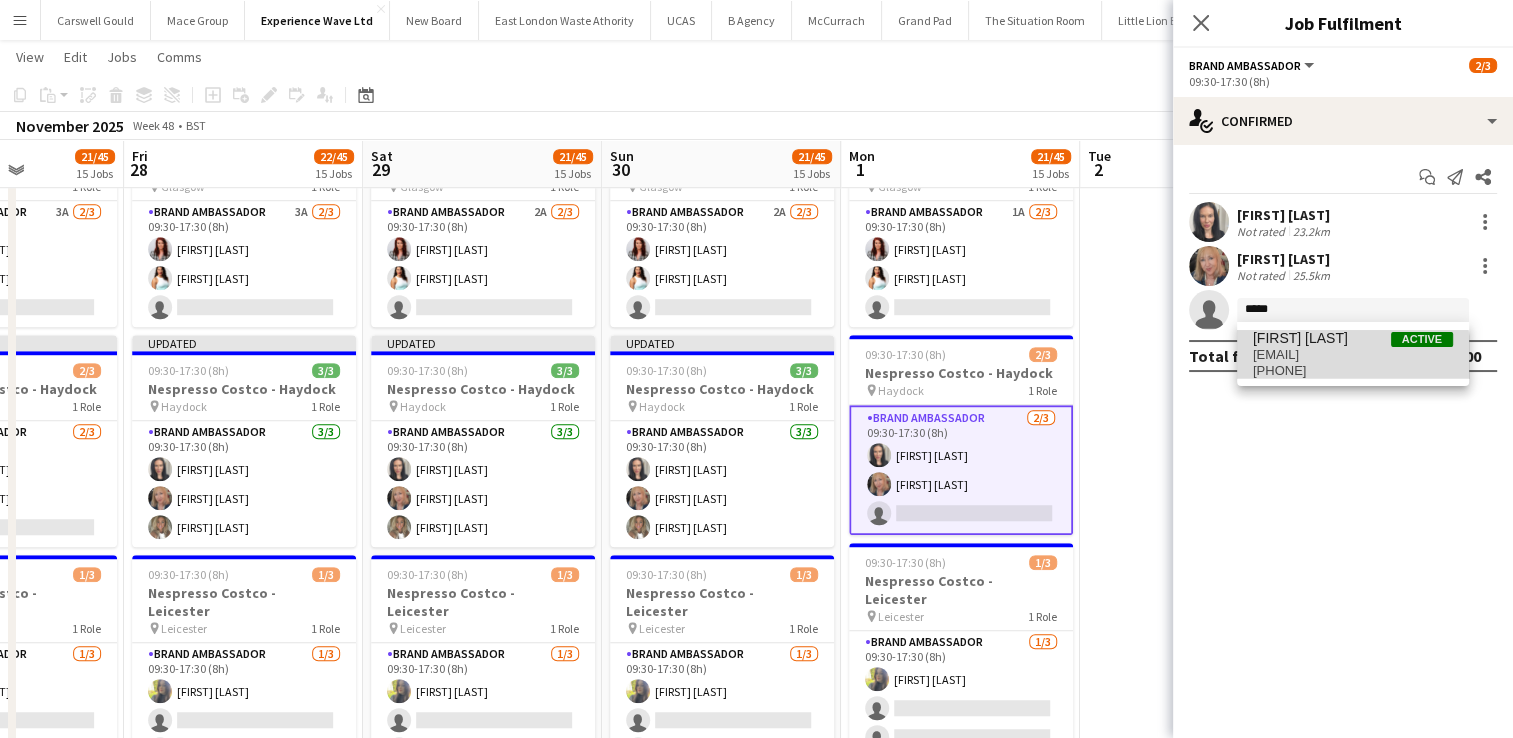 click on "[PHONE]" at bounding box center (1353, 371) 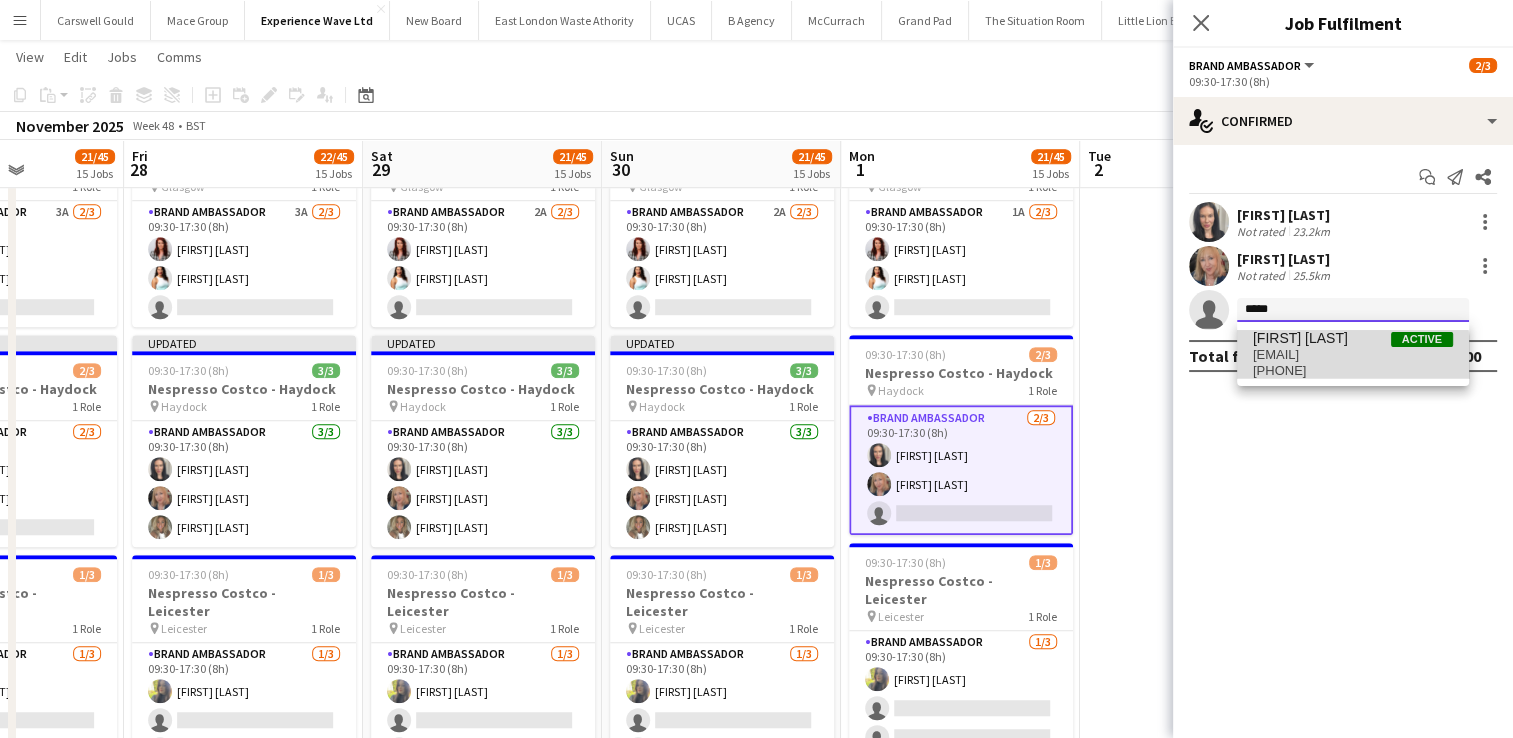 type 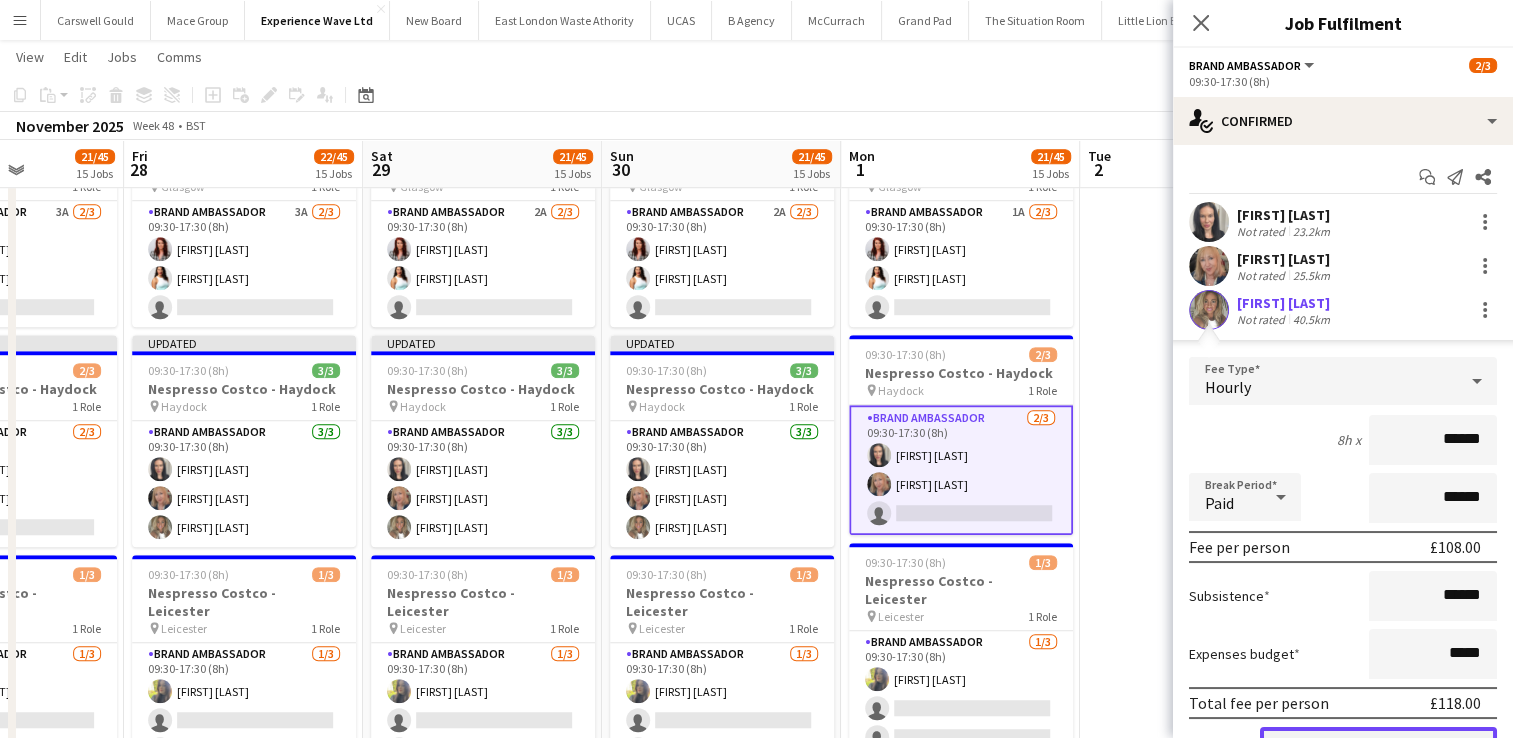 click on "Confirm" at bounding box center [1378, 747] 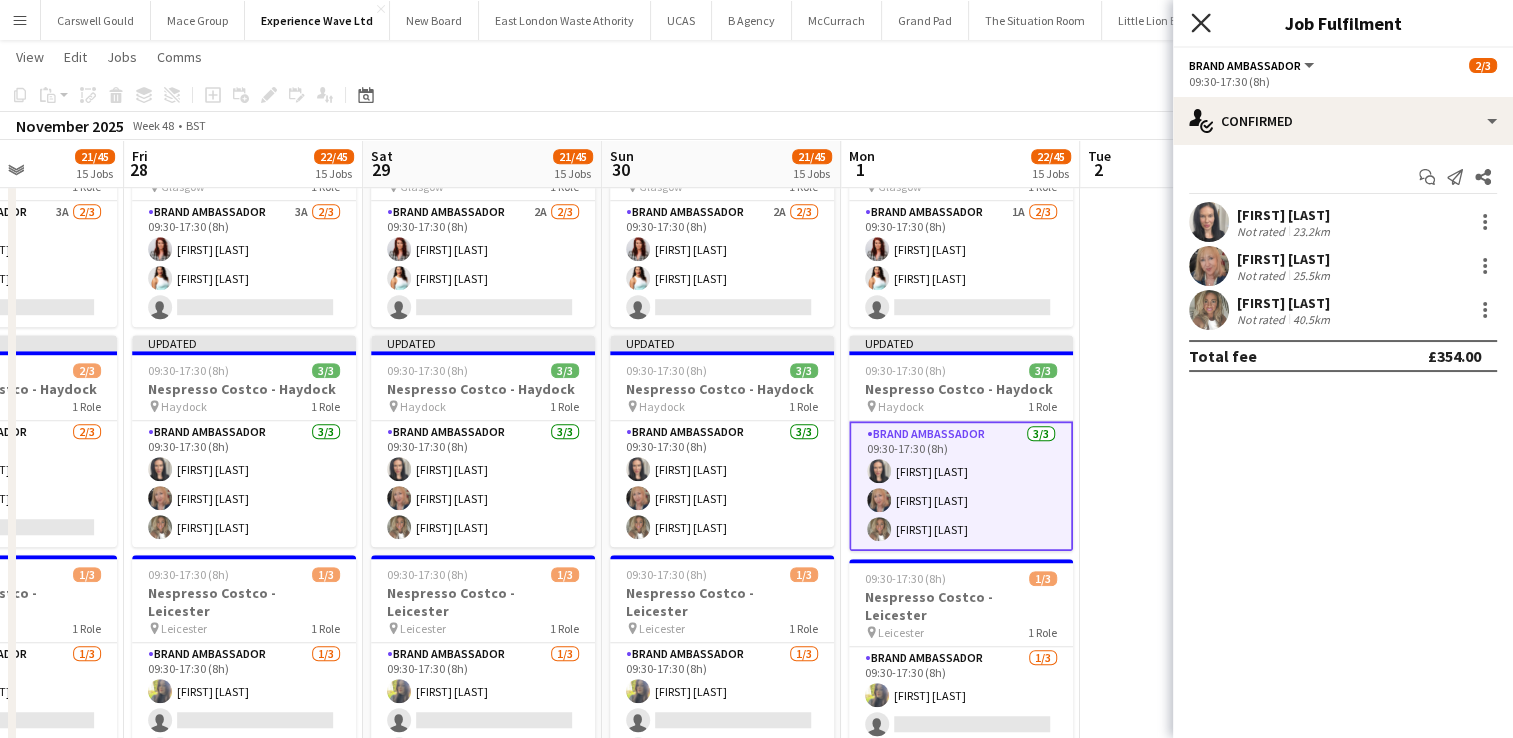 click on "Close pop-in" 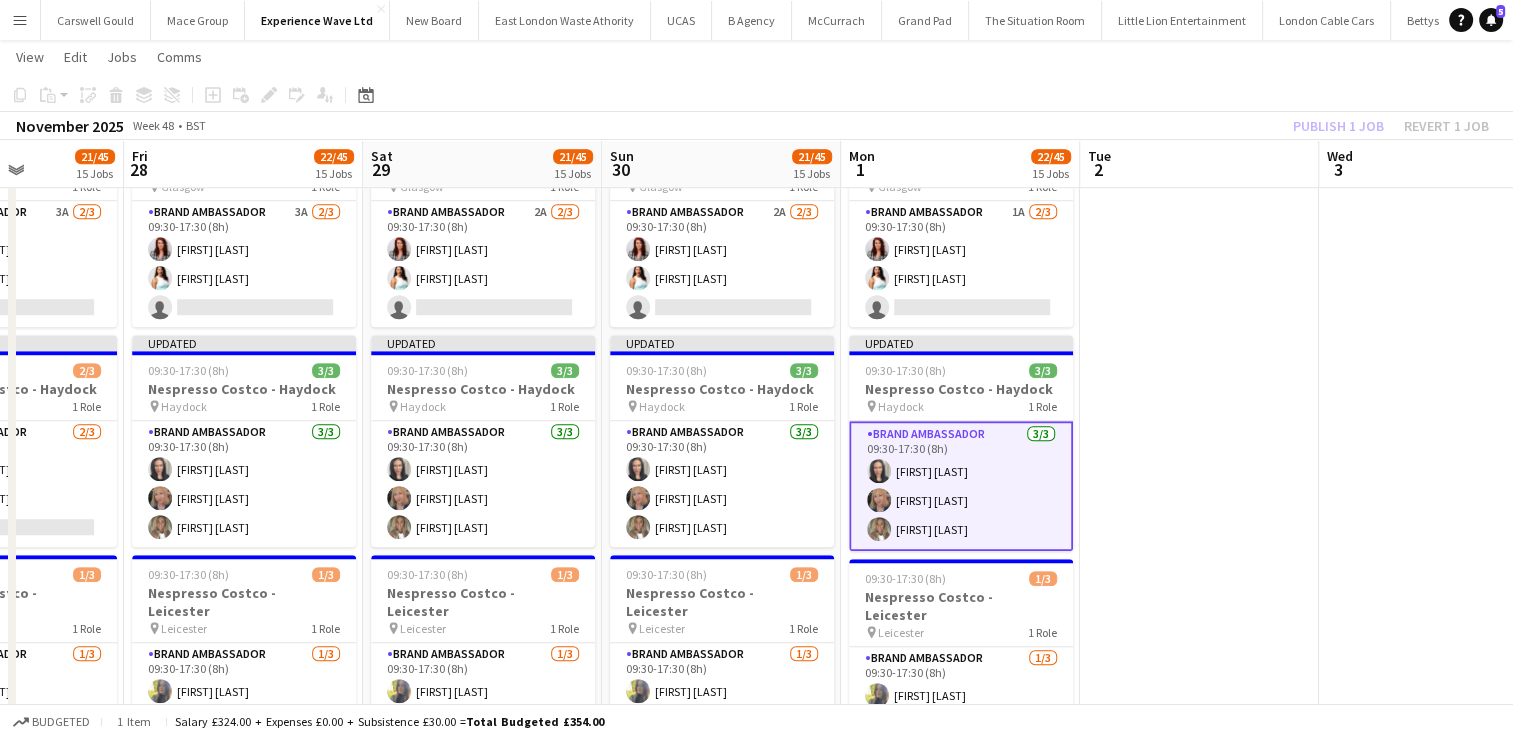 click on "Publish 1 job   Revert 1 job" 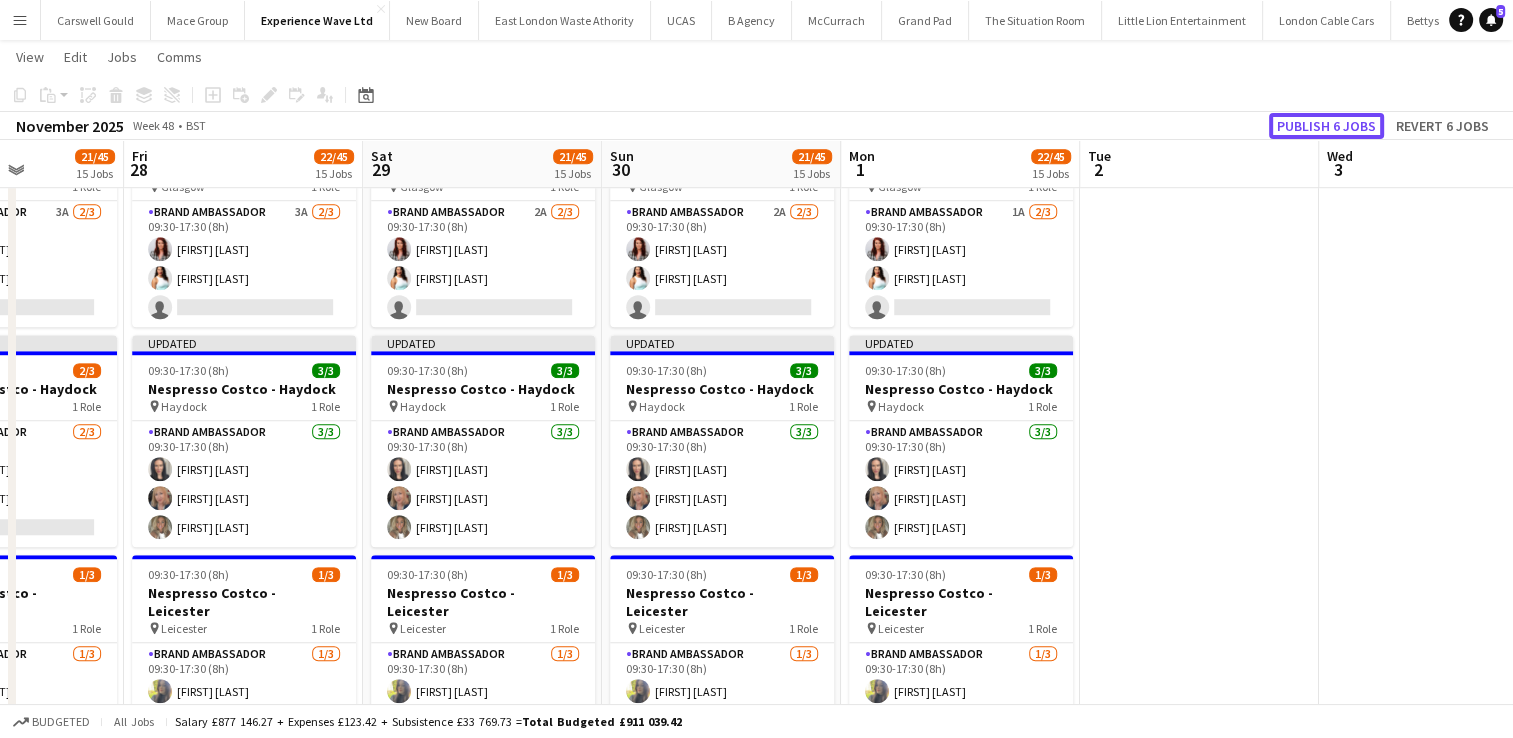 click on "Publish 6 jobs" 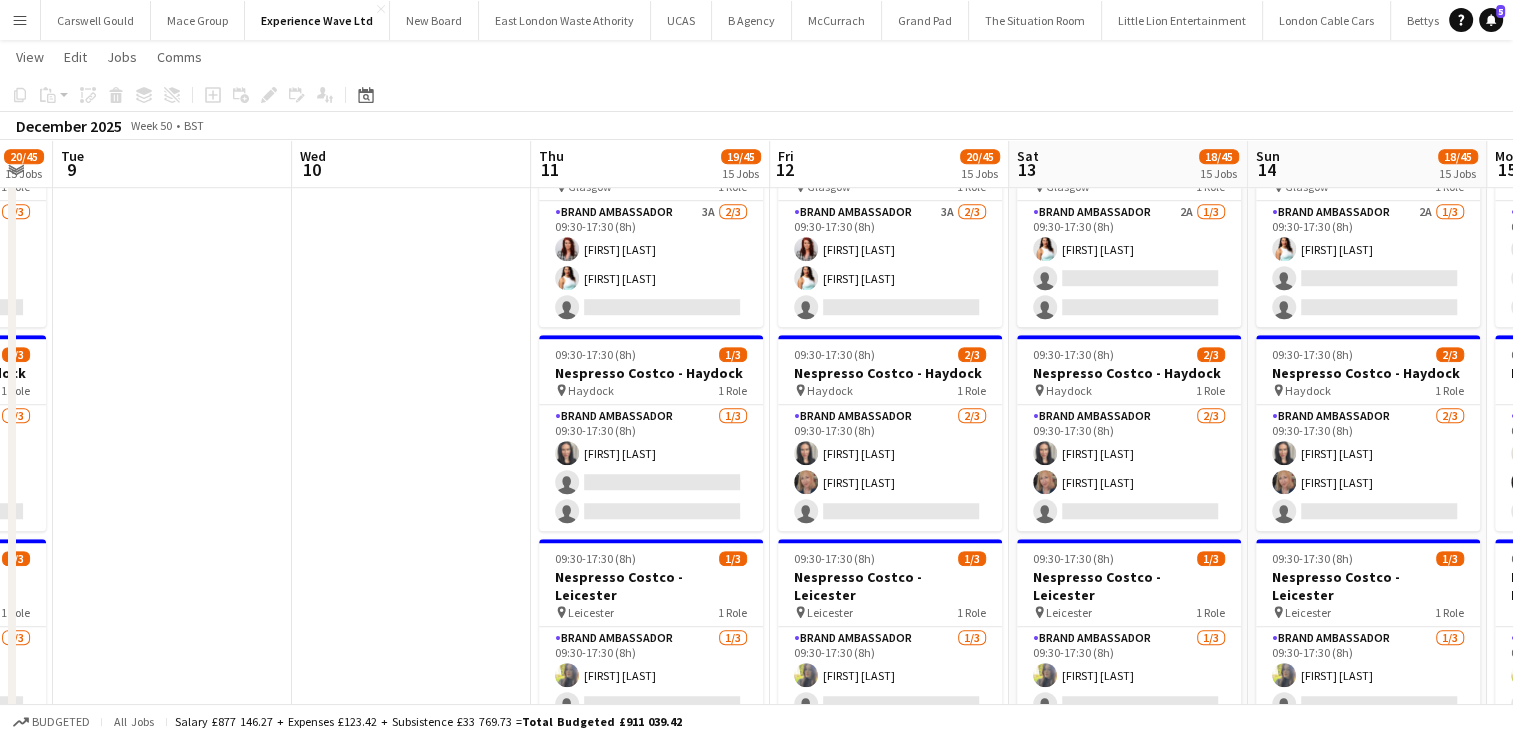 scroll, scrollTop: 0, scrollLeft: 617, axis: horizontal 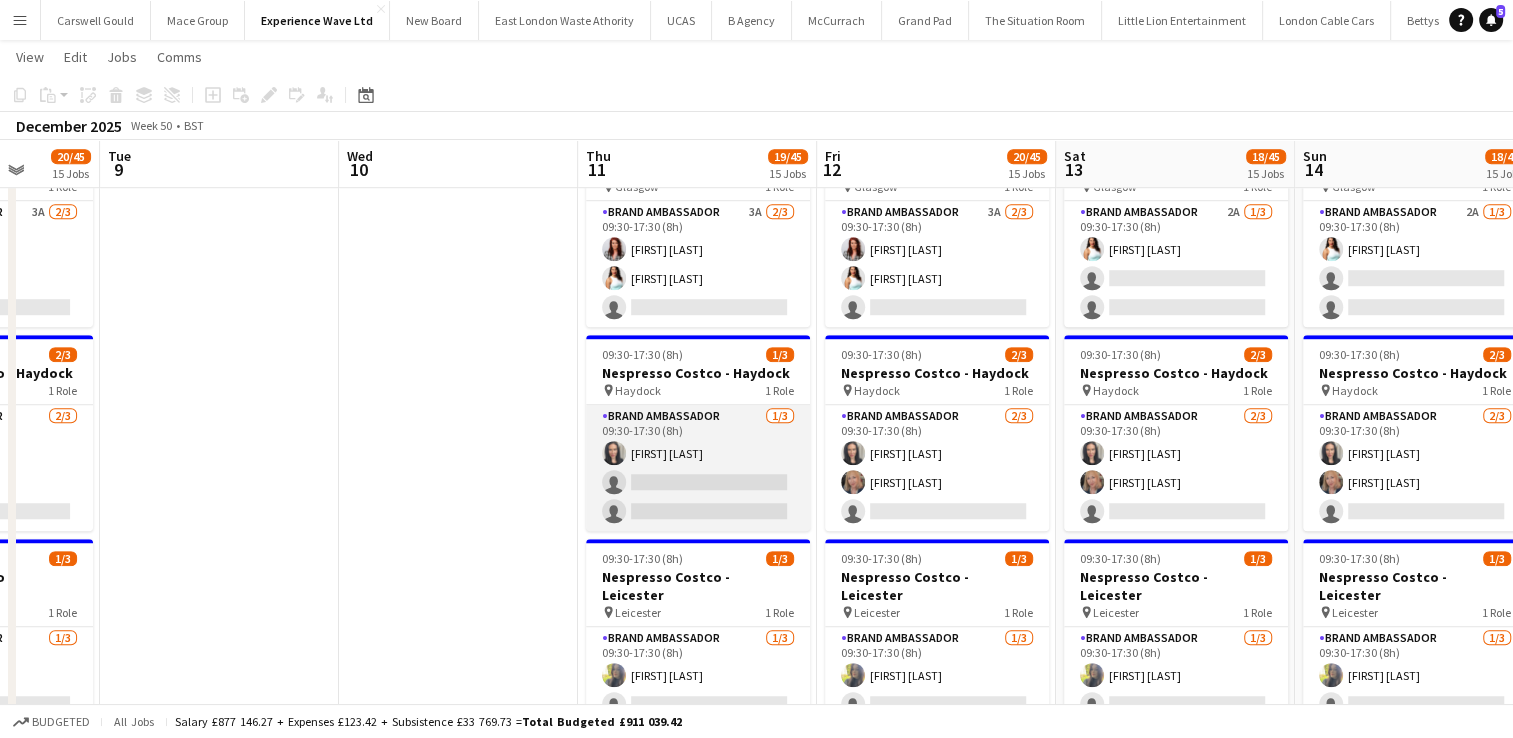 click on "Brand Ambassador   1/3   09:30-17:30 (8h)
[FIRST] [LAST]
single-neutral-actions
single-neutral-actions" at bounding box center [698, 468] 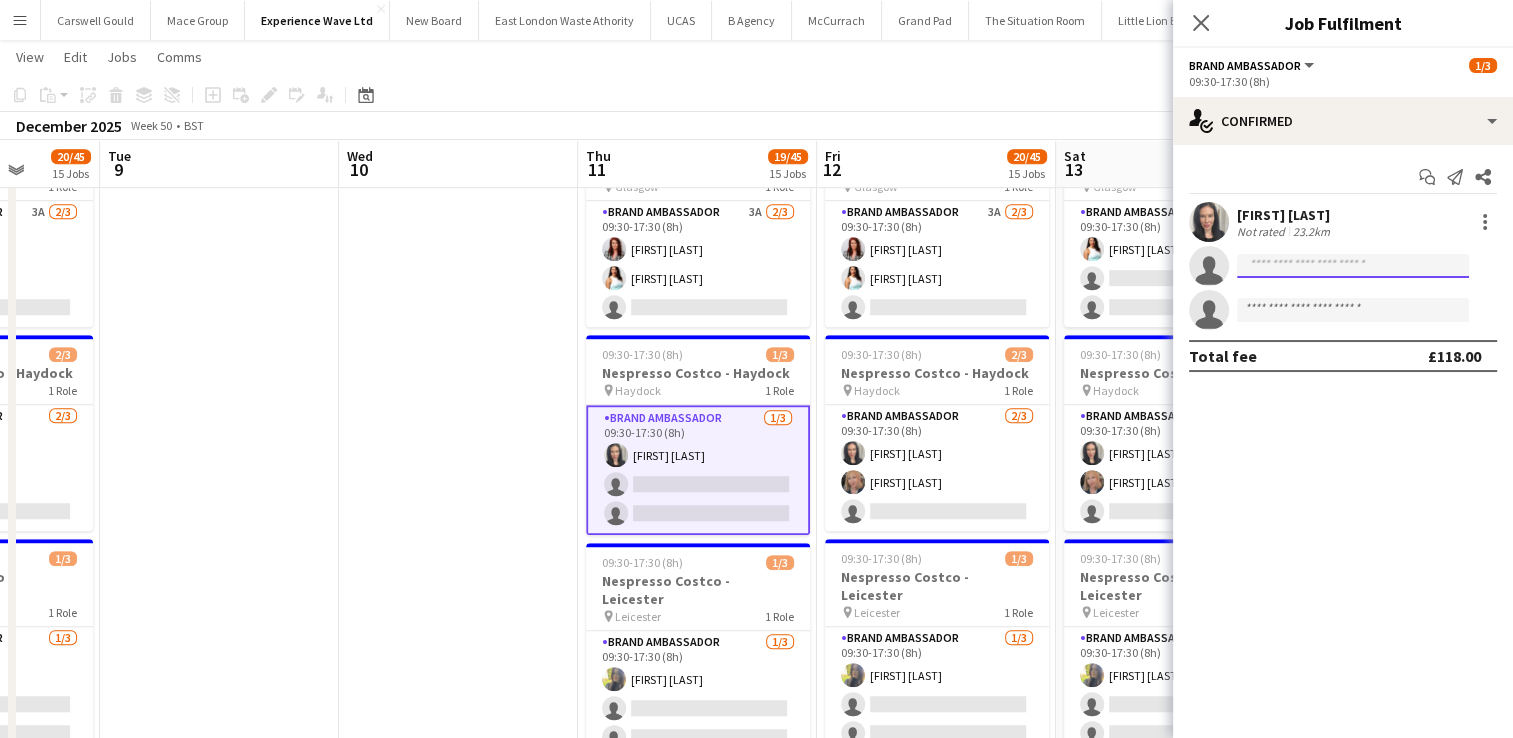 click at bounding box center (1353, 310) 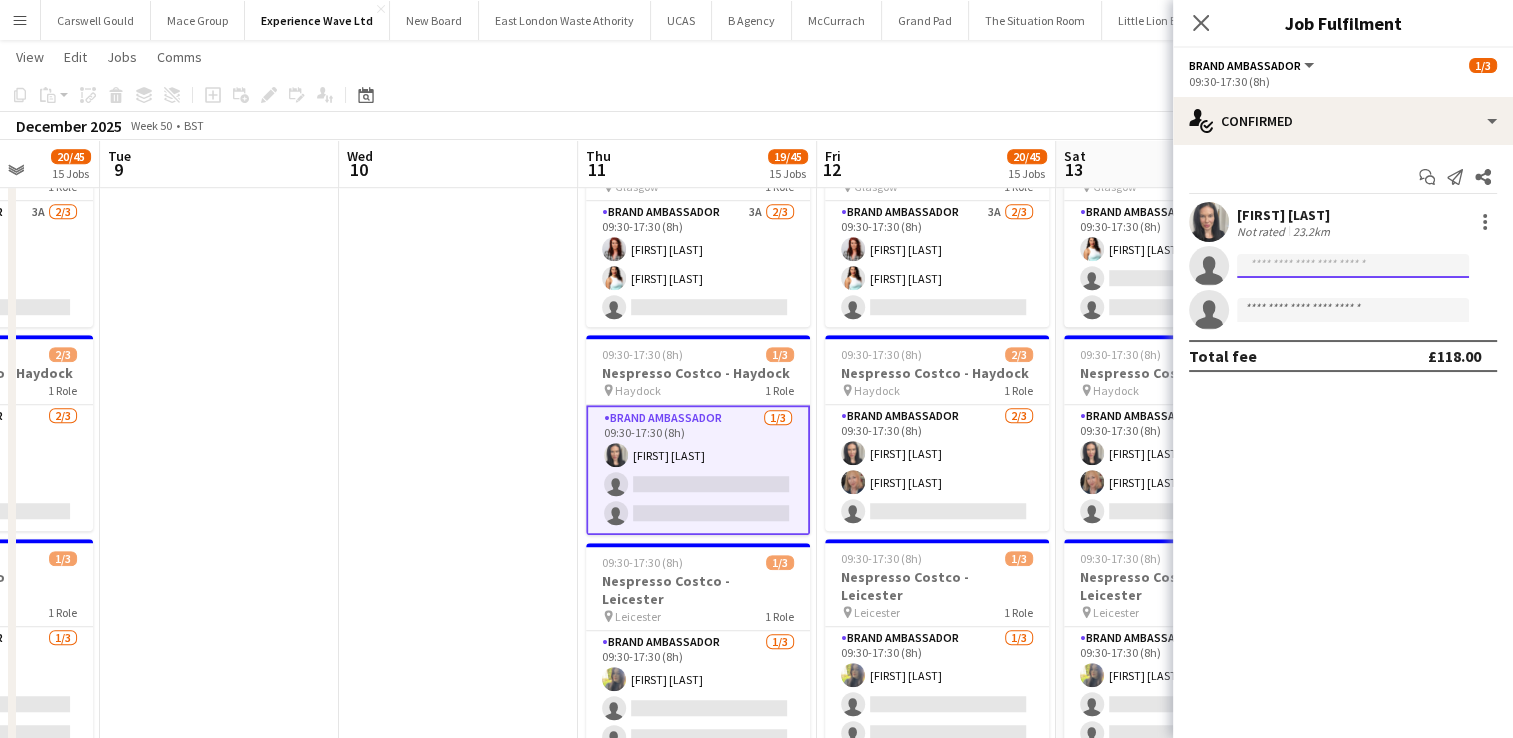 paste on "*****" 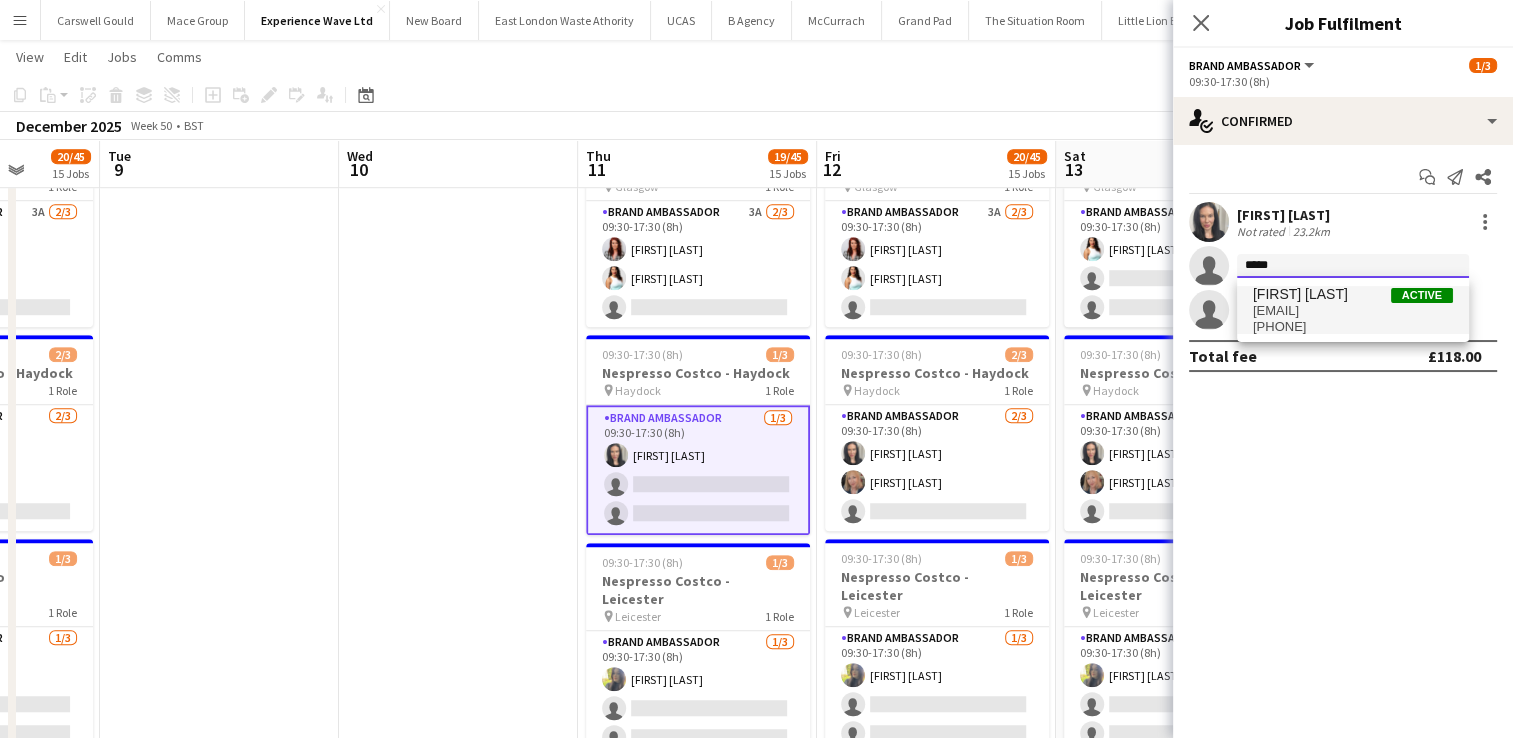 type on "*****" 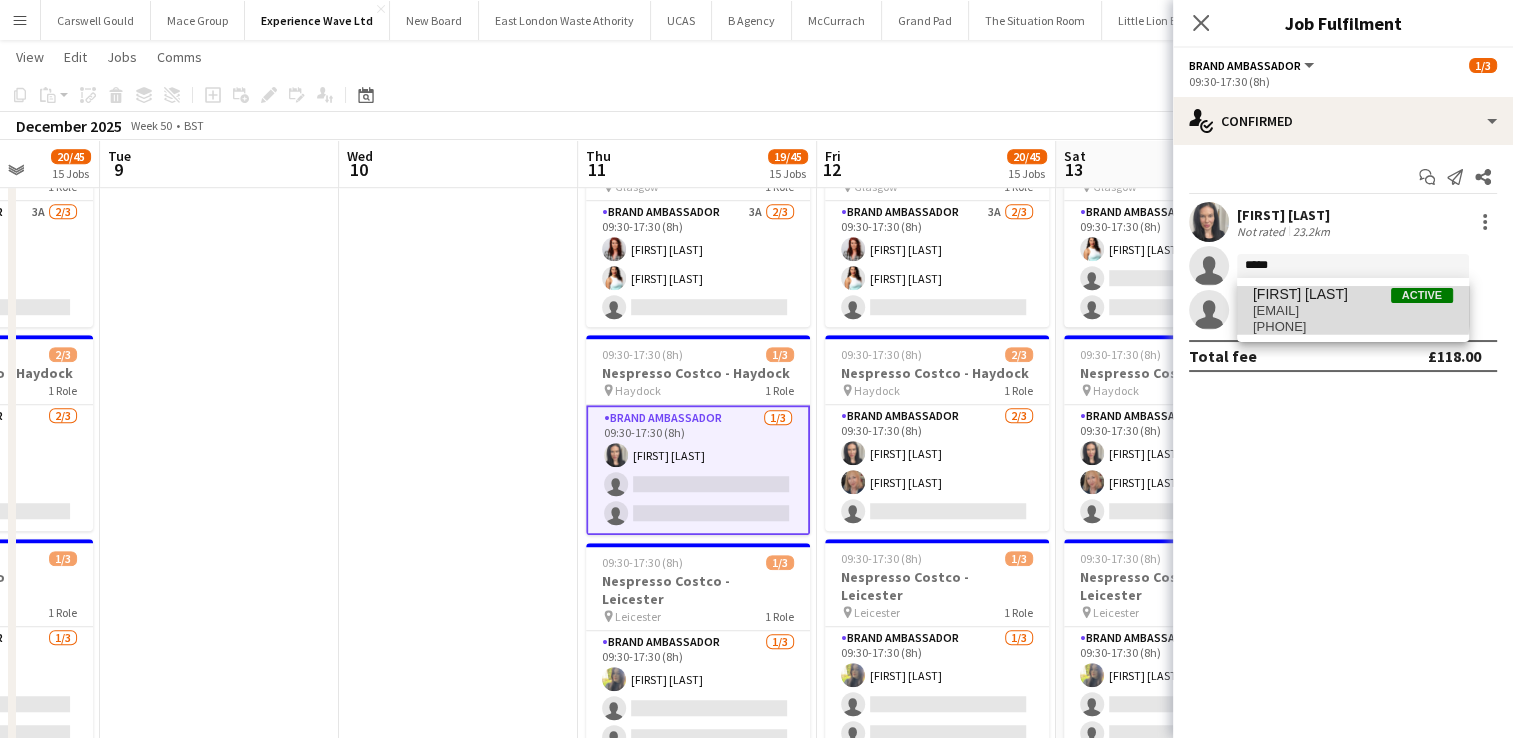 click on "[EMAIL]" at bounding box center [1353, 311] 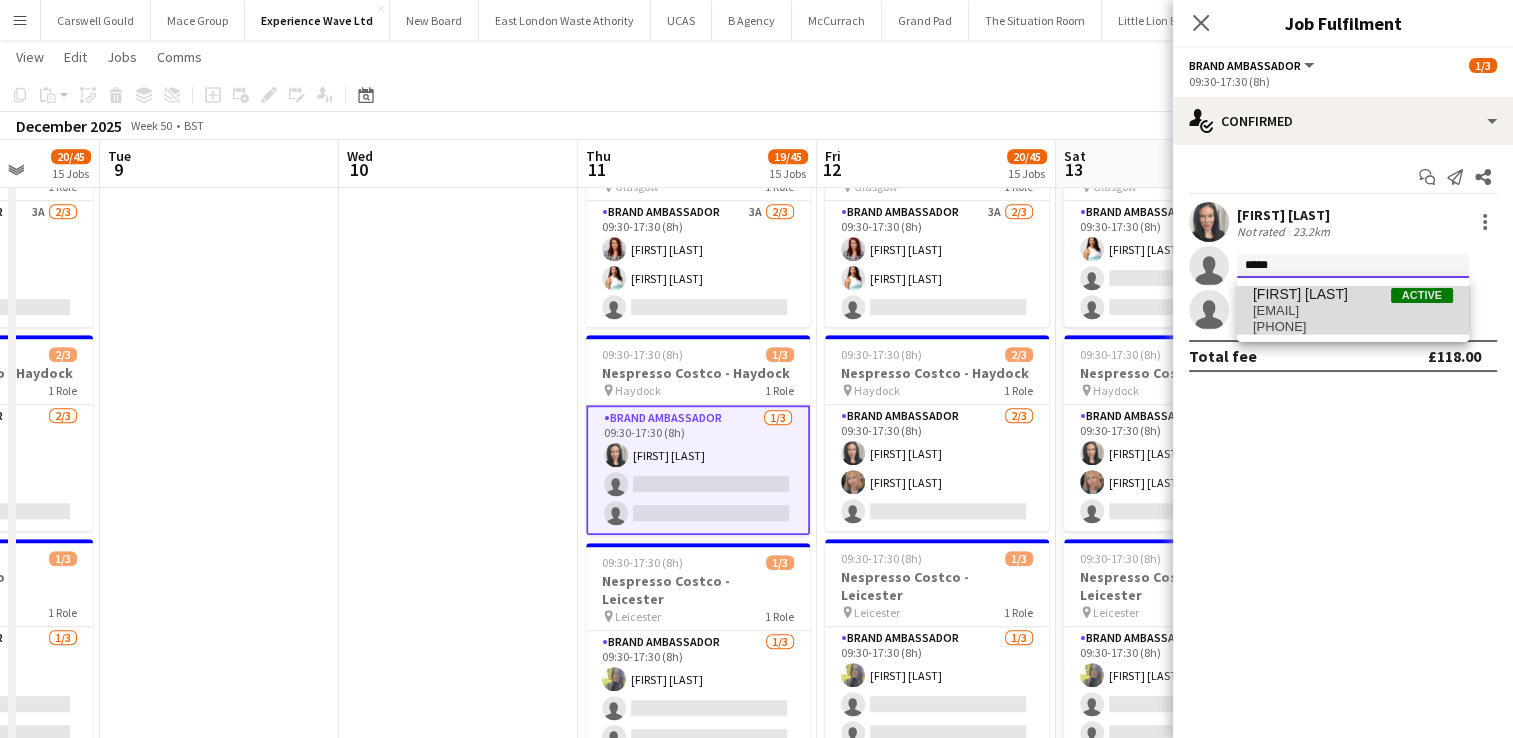 type 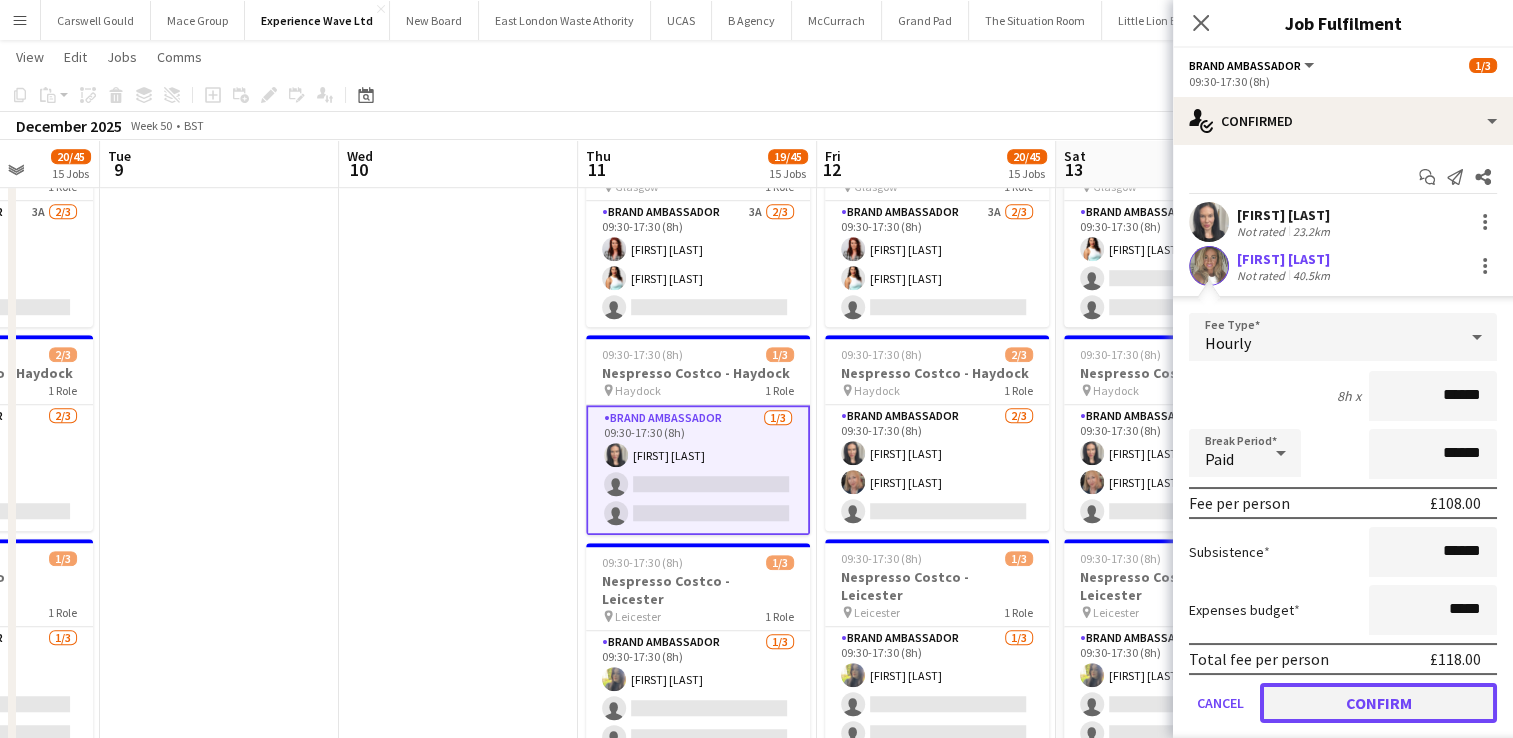click on "Confirm" at bounding box center [1378, 703] 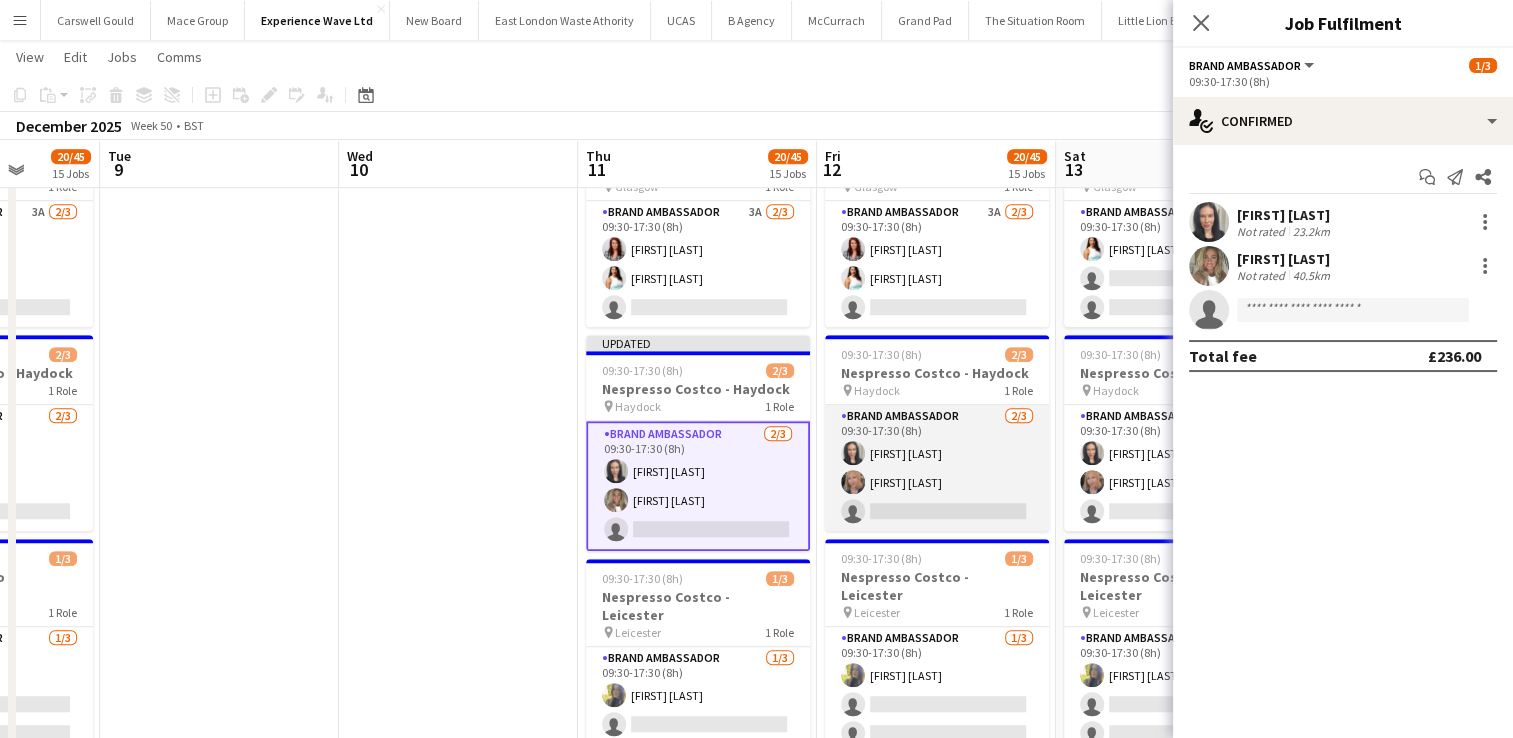 click on "Brand Ambassador   2/3   09:30-17:30 (8h)
[FIRST] [LAST] [FIRST] [LAST]
single-neutral-actions" at bounding box center [937, 468] 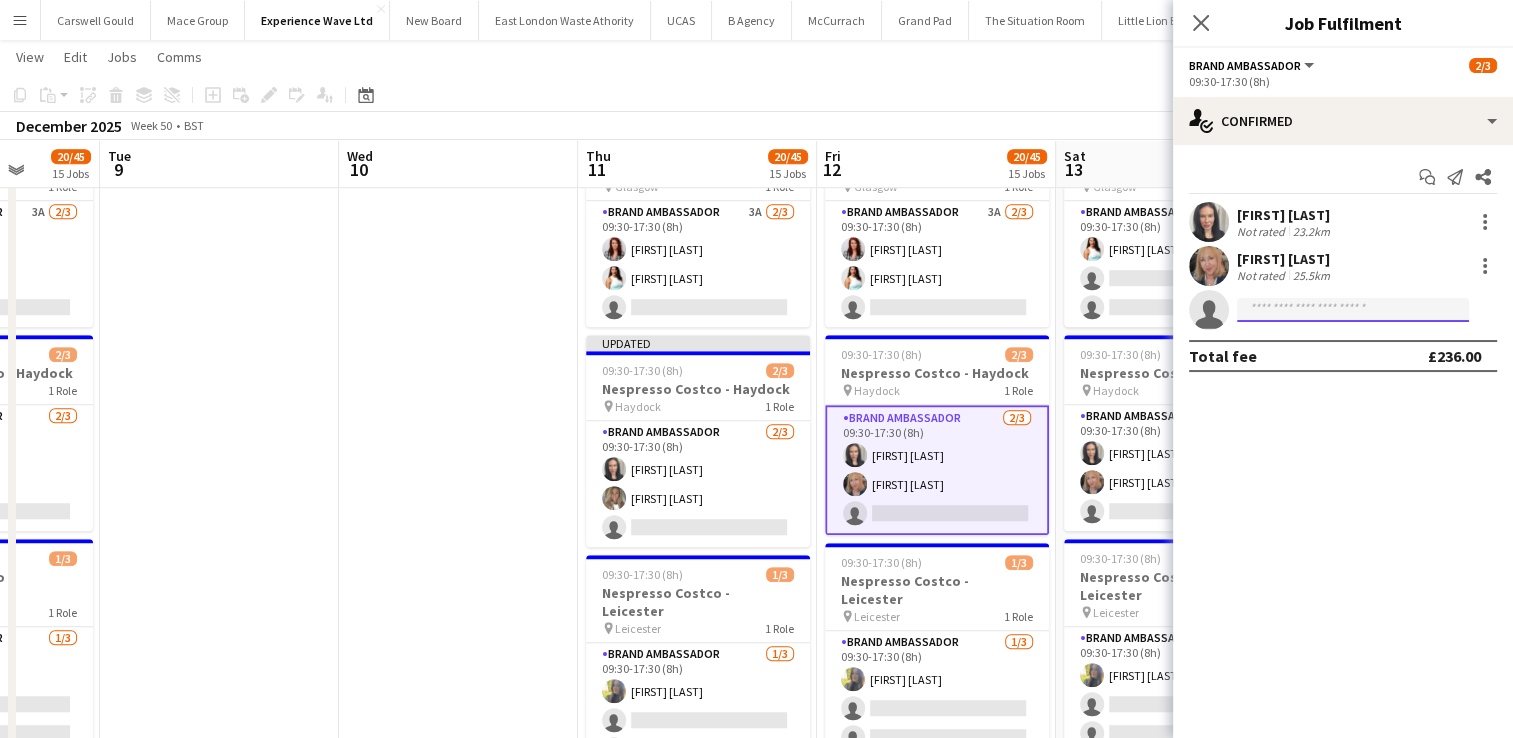 click 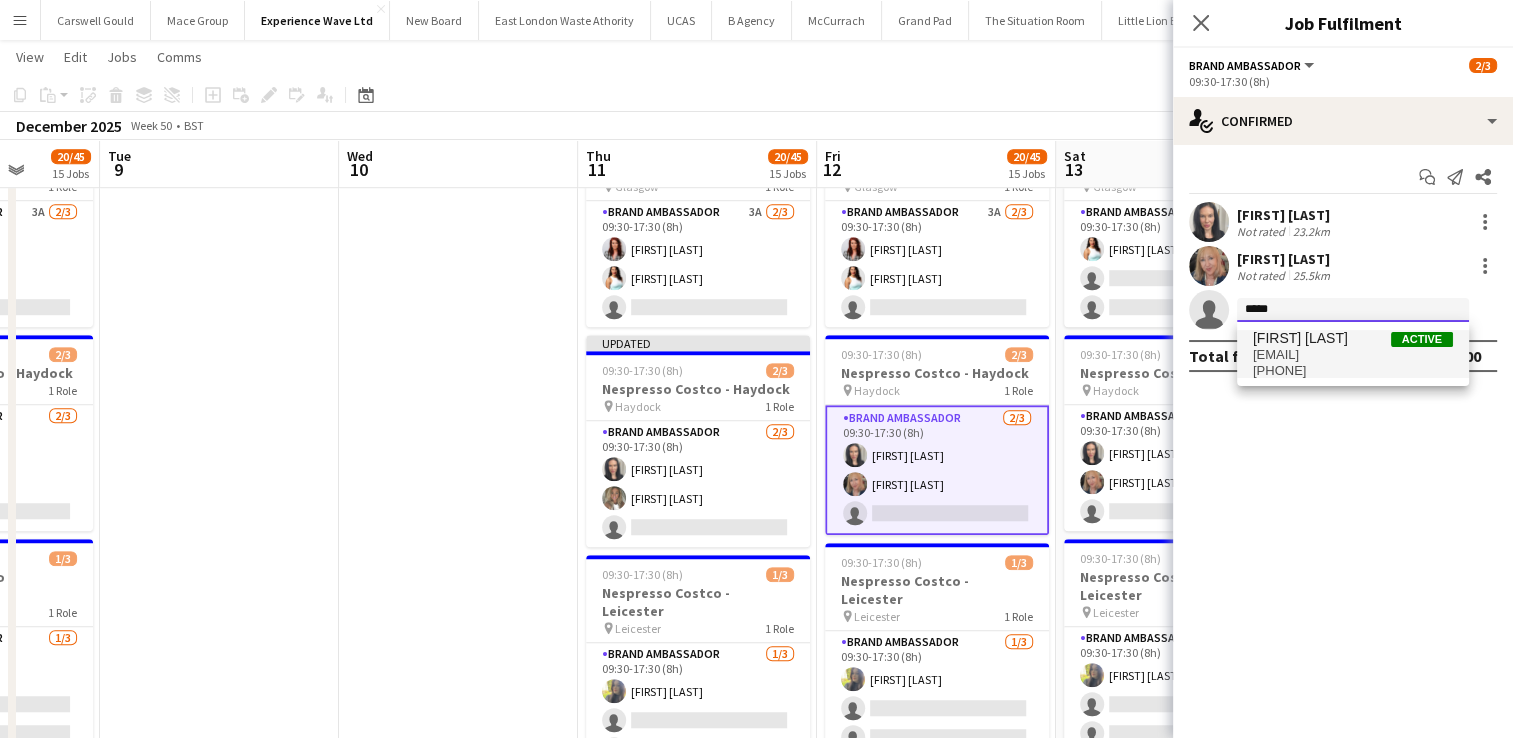 type on "*****" 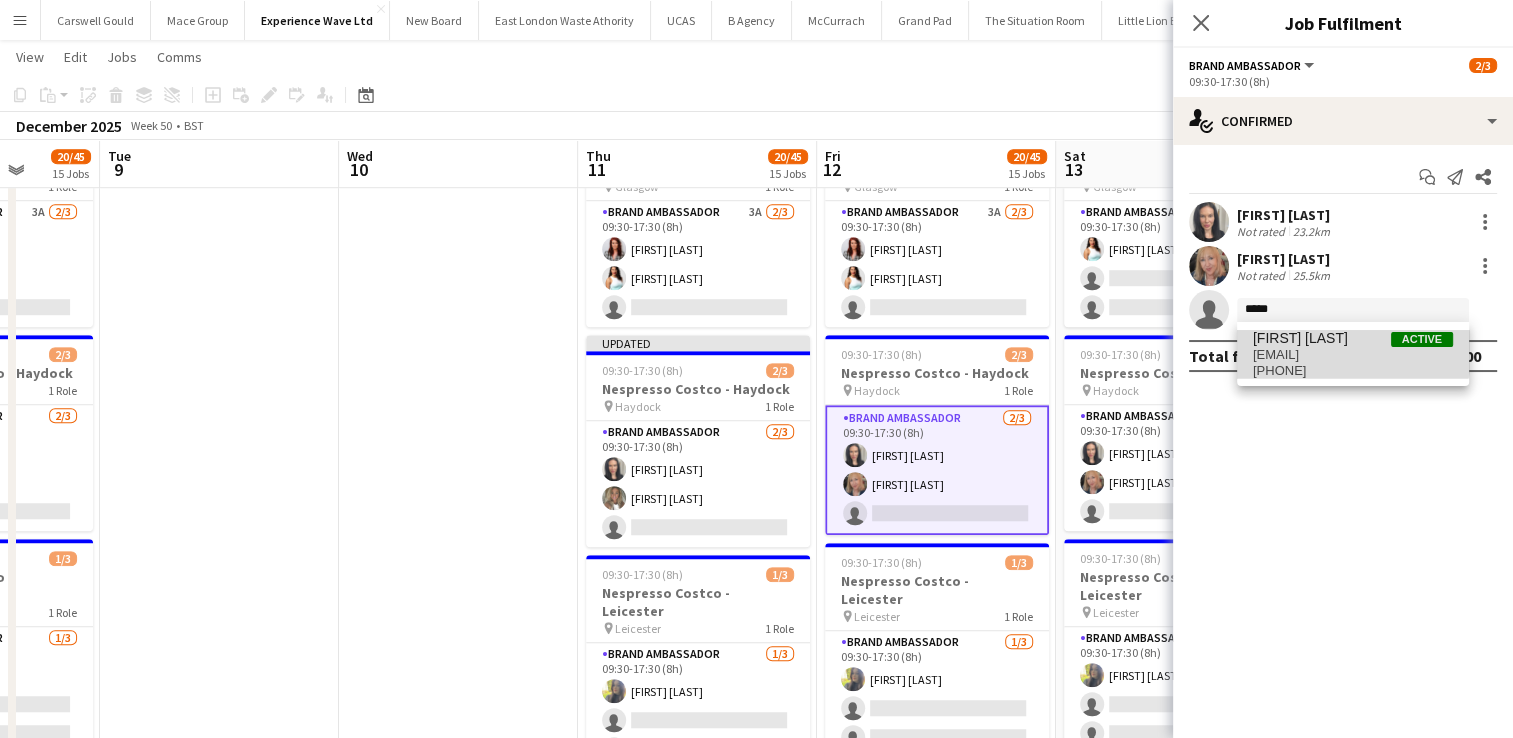 click on "[FIRST] [LAST]" at bounding box center (1300, 338) 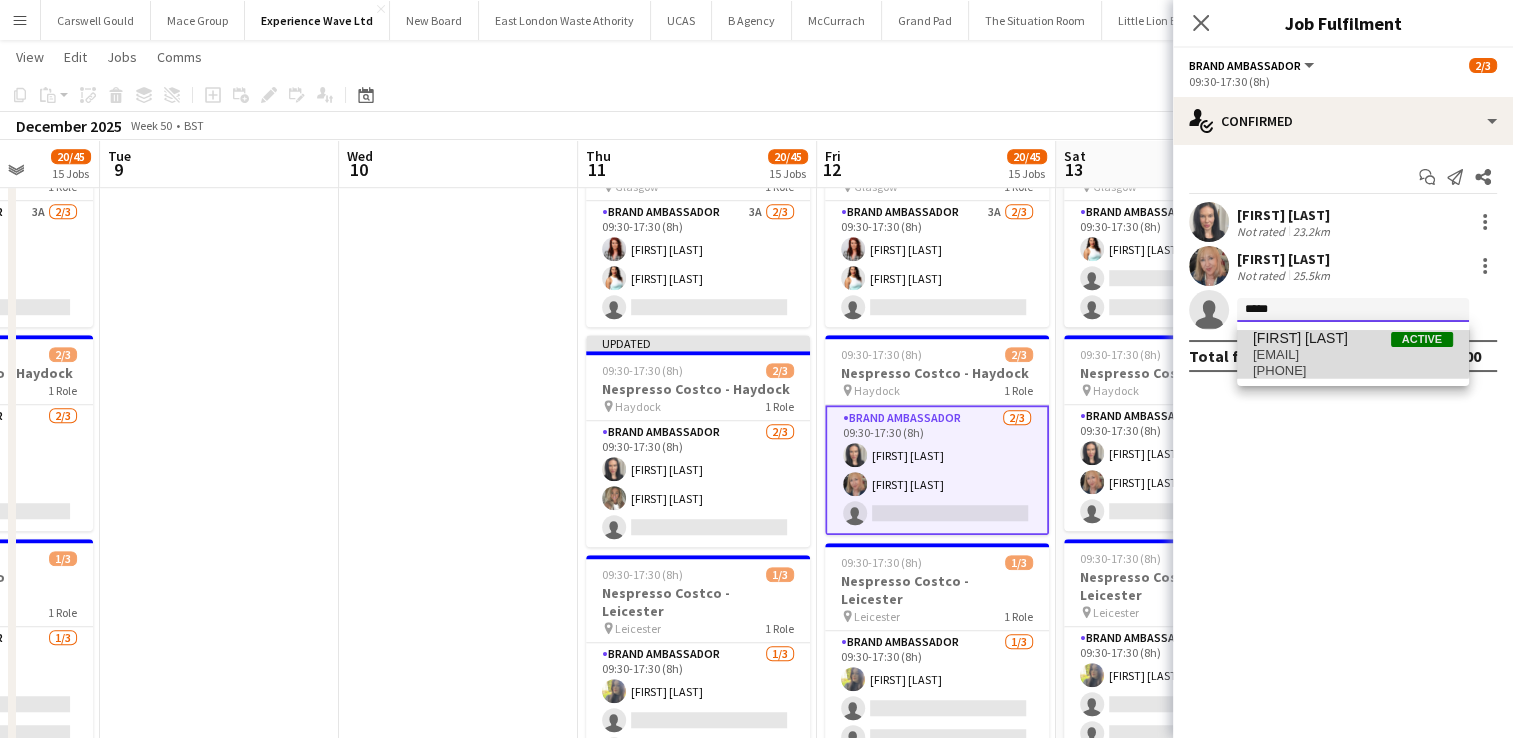 type 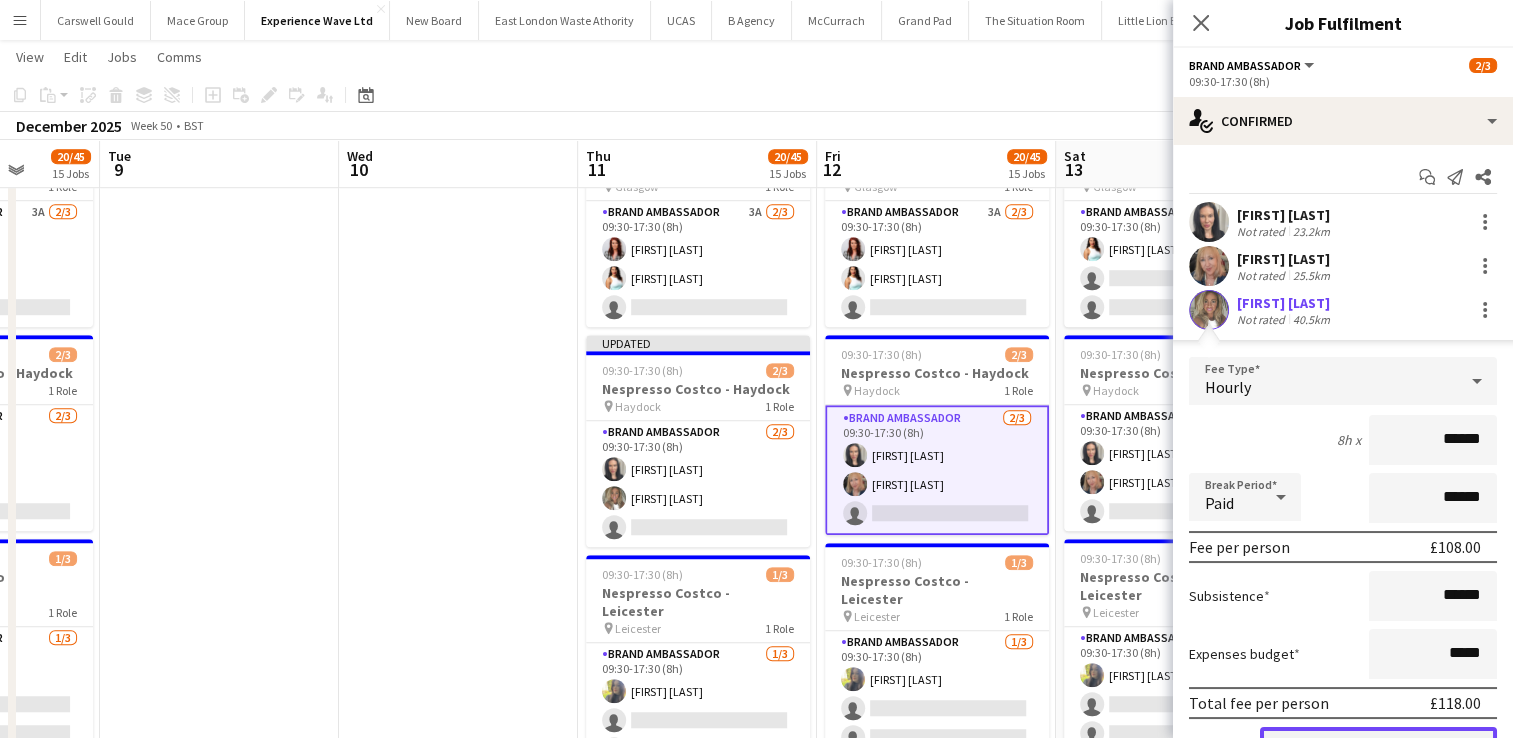 click on "Confirm" at bounding box center [1378, 747] 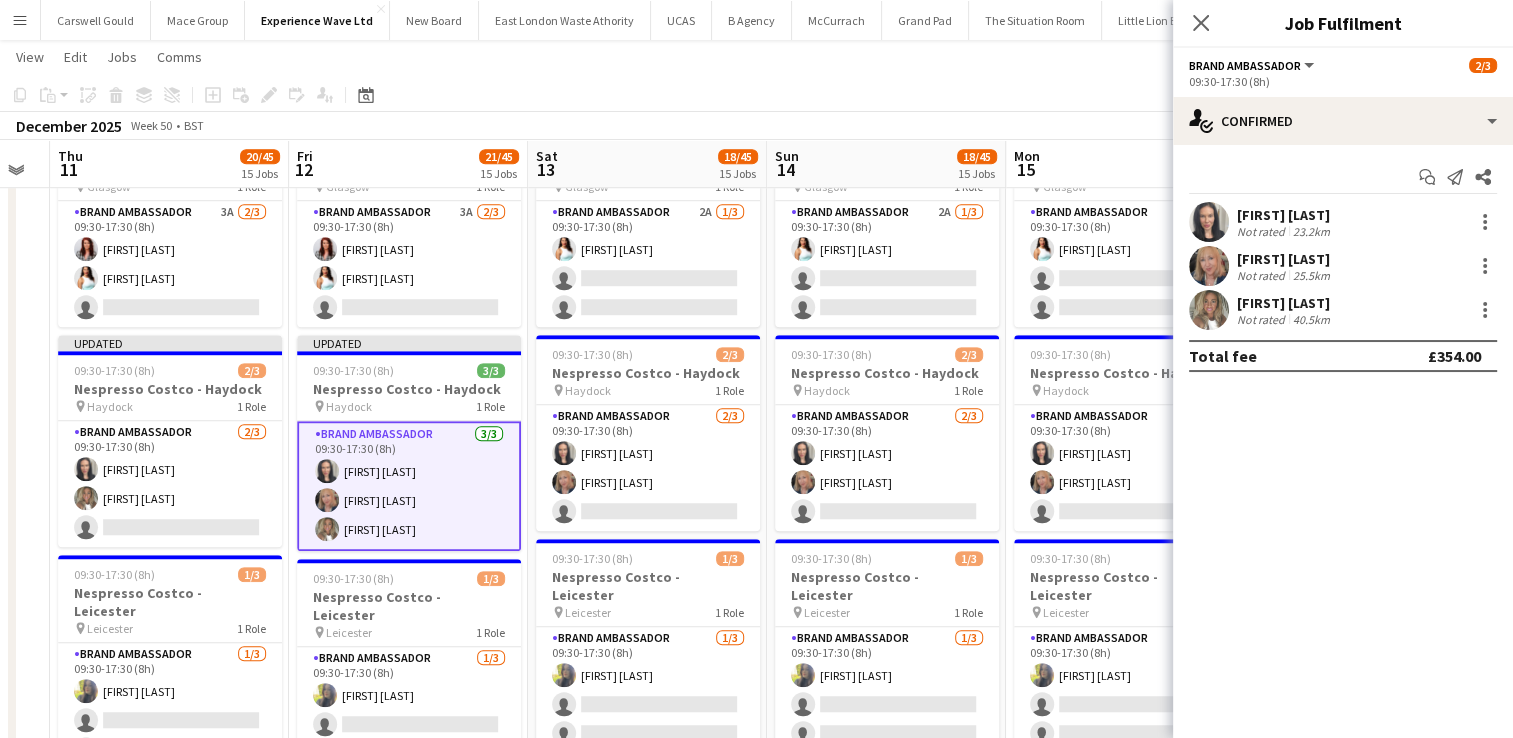 scroll, scrollTop: 0, scrollLeft: 668, axis: horizontal 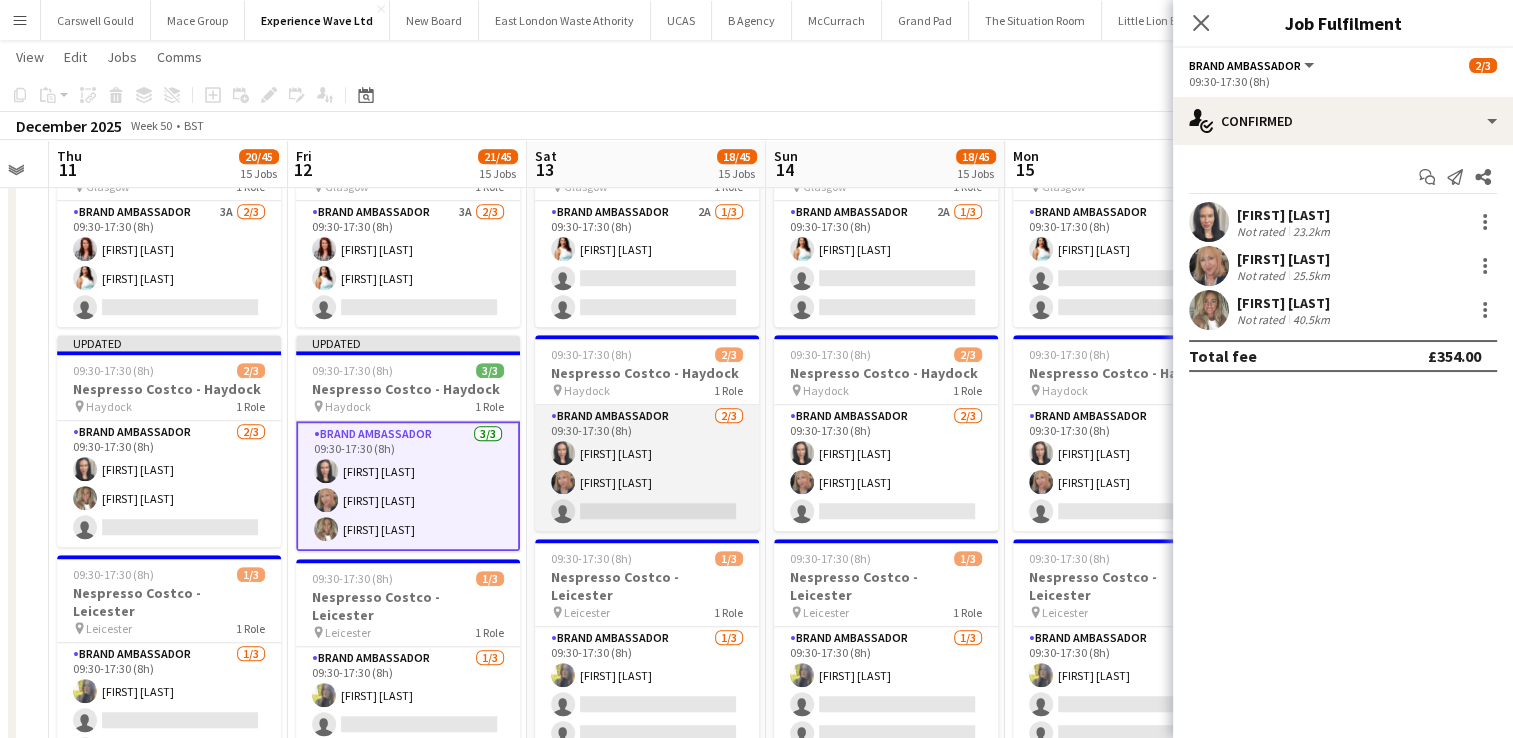 click on "Brand Ambassador   2/3   09:30-17:30 (8h)
[FIRST] [LAST] [FIRST] [LAST]
single-neutral-actions" at bounding box center [647, 468] 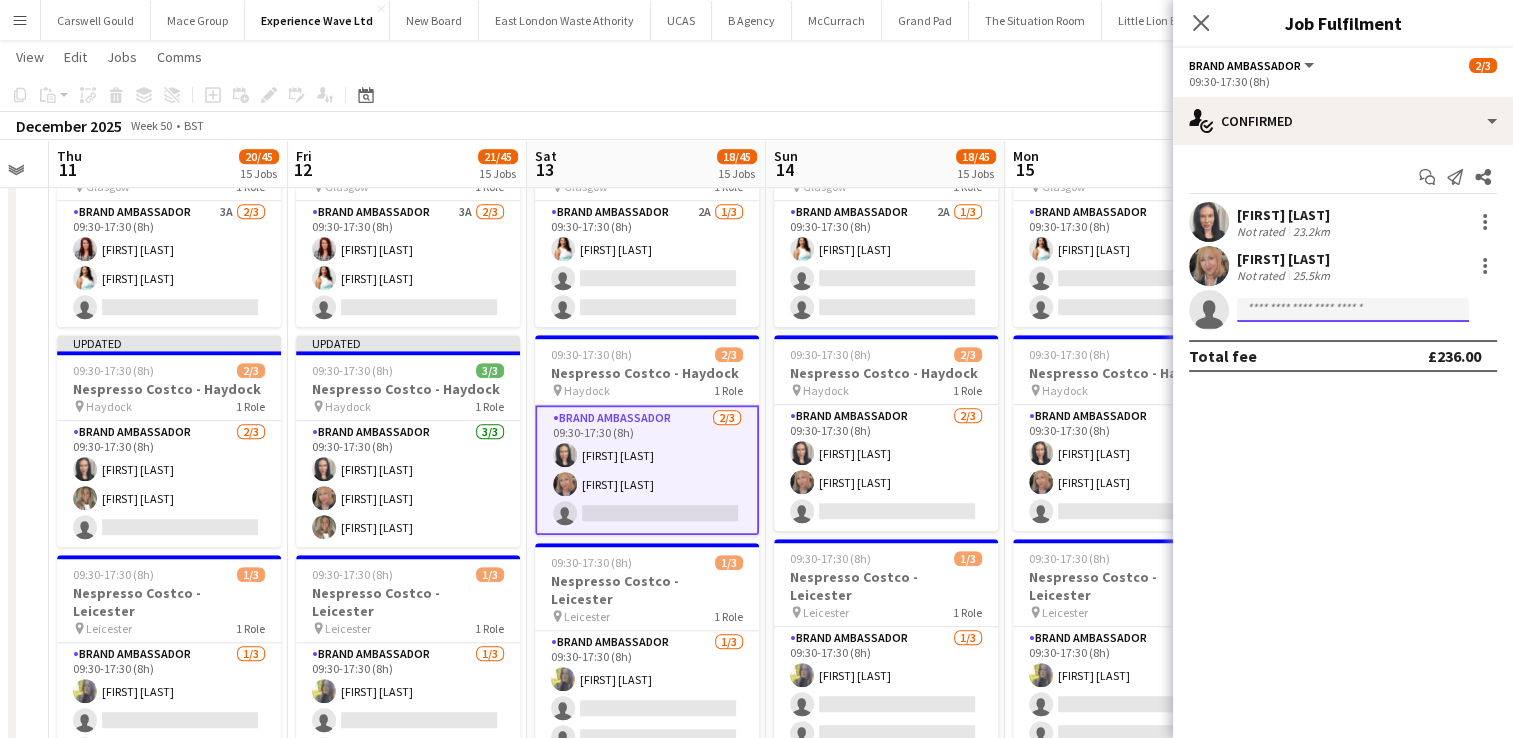 click 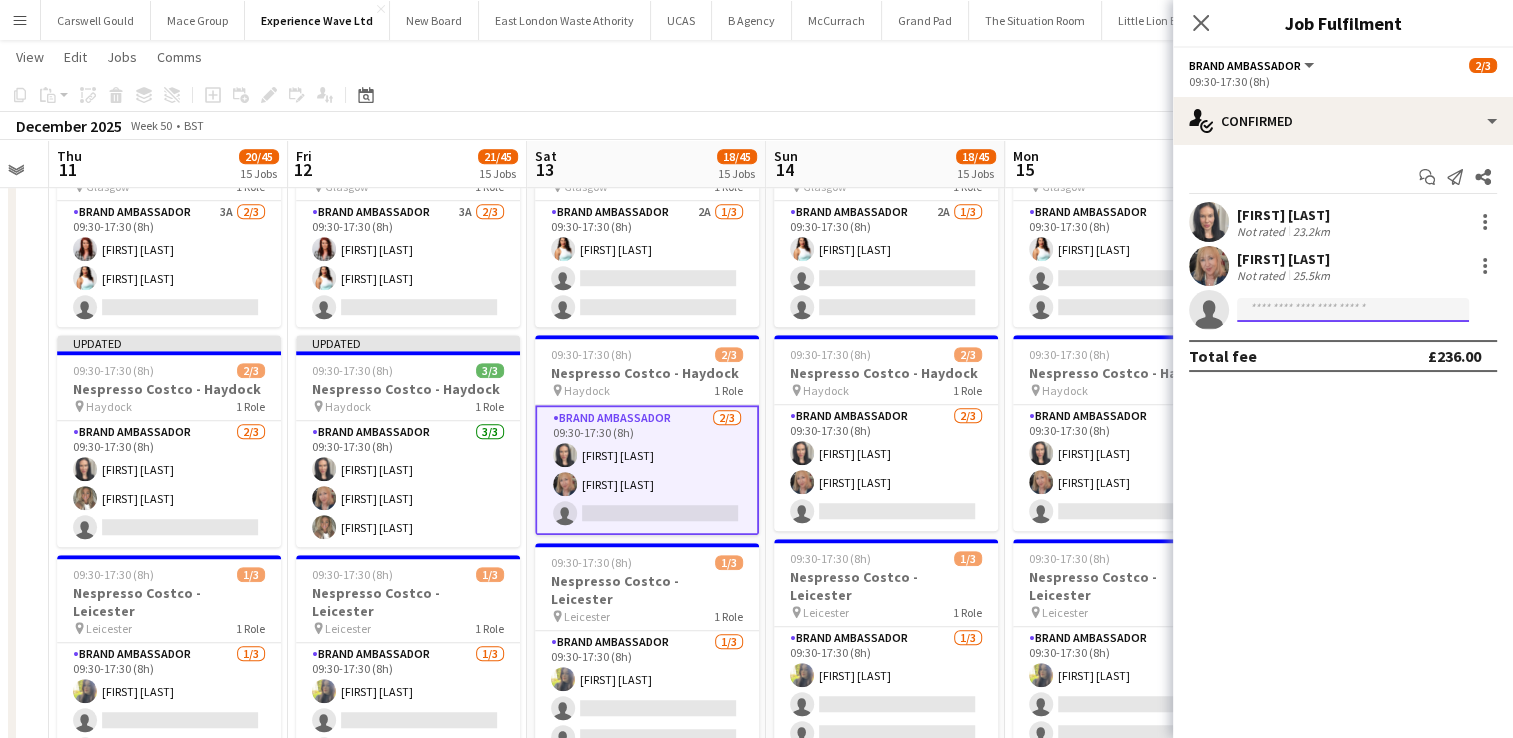 paste on "*****" 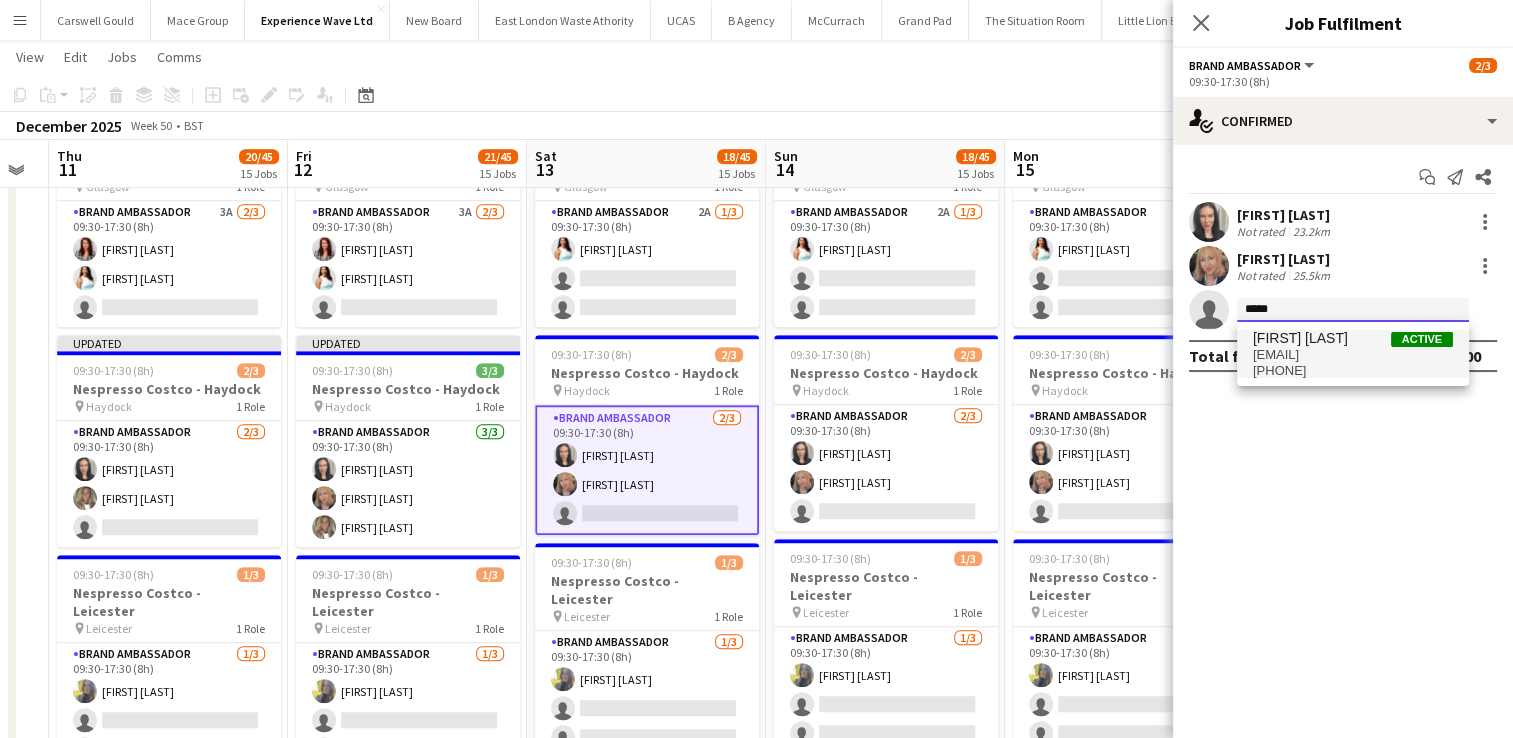 type on "*****" 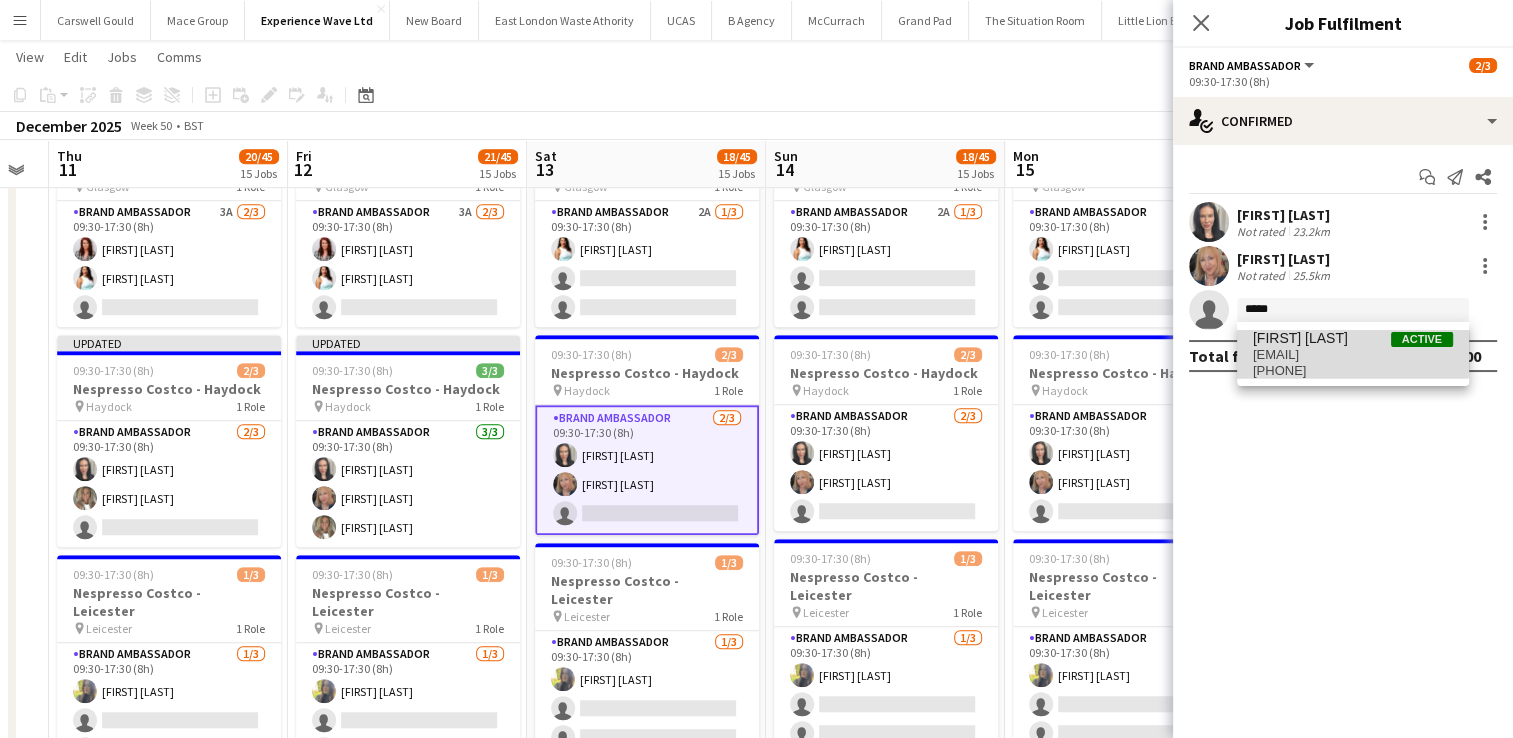 click on "[EMAIL]" at bounding box center (1353, 355) 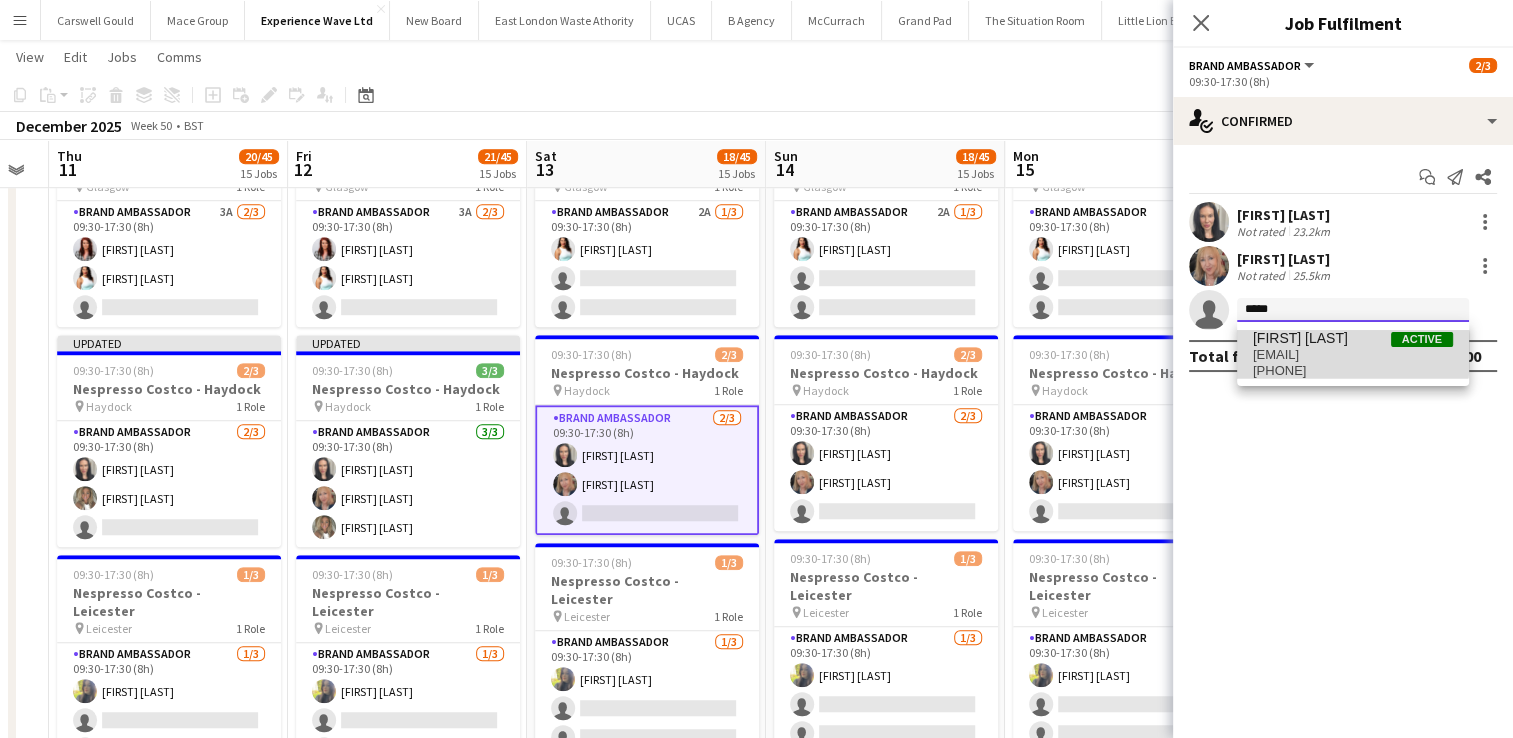 type 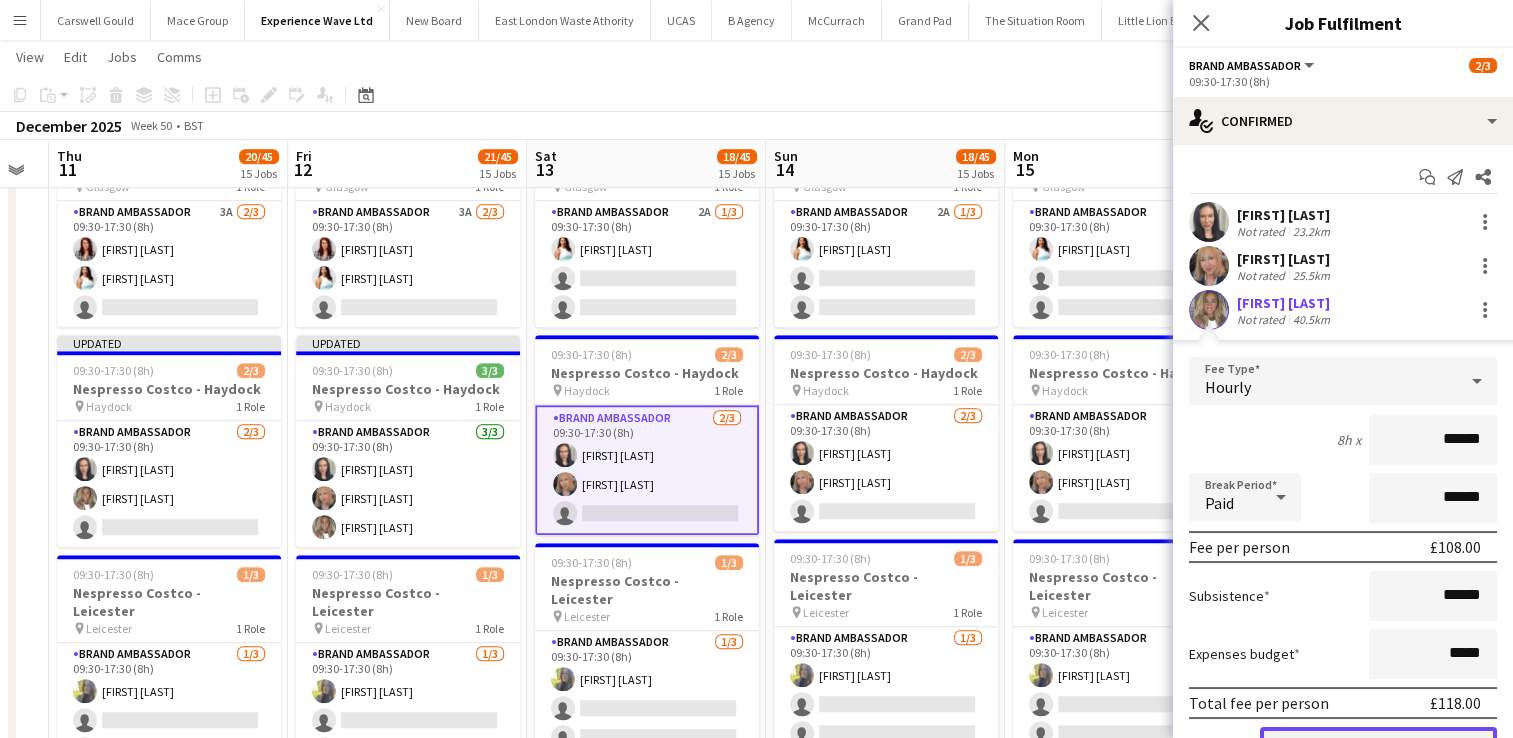 click on "Confirm" at bounding box center [1378, 747] 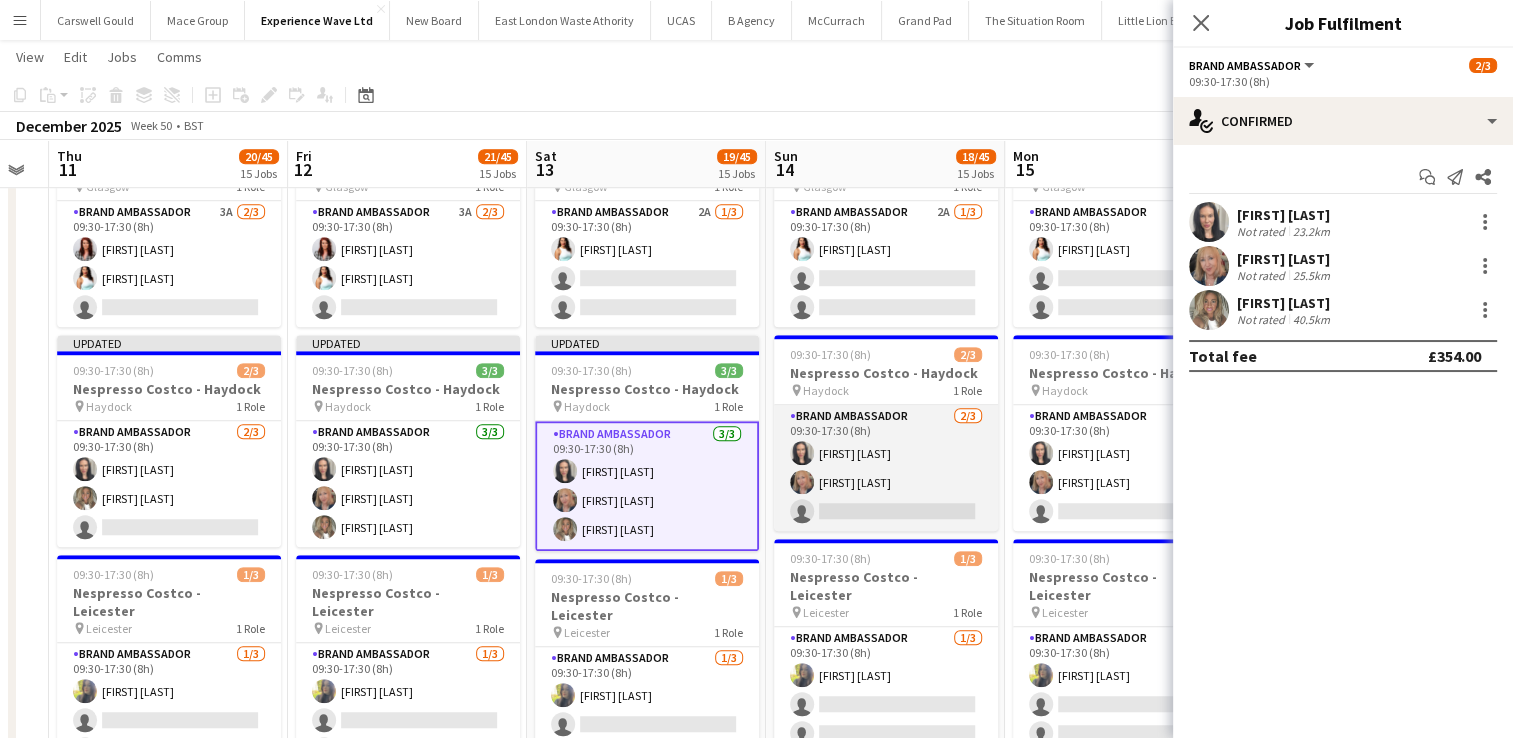 click on "Brand Ambassador   2/3   09:30-17:30 (8h)
[FIRST] [LAST] [FIRST] [LAST]
single-neutral-actions" at bounding box center (886, 468) 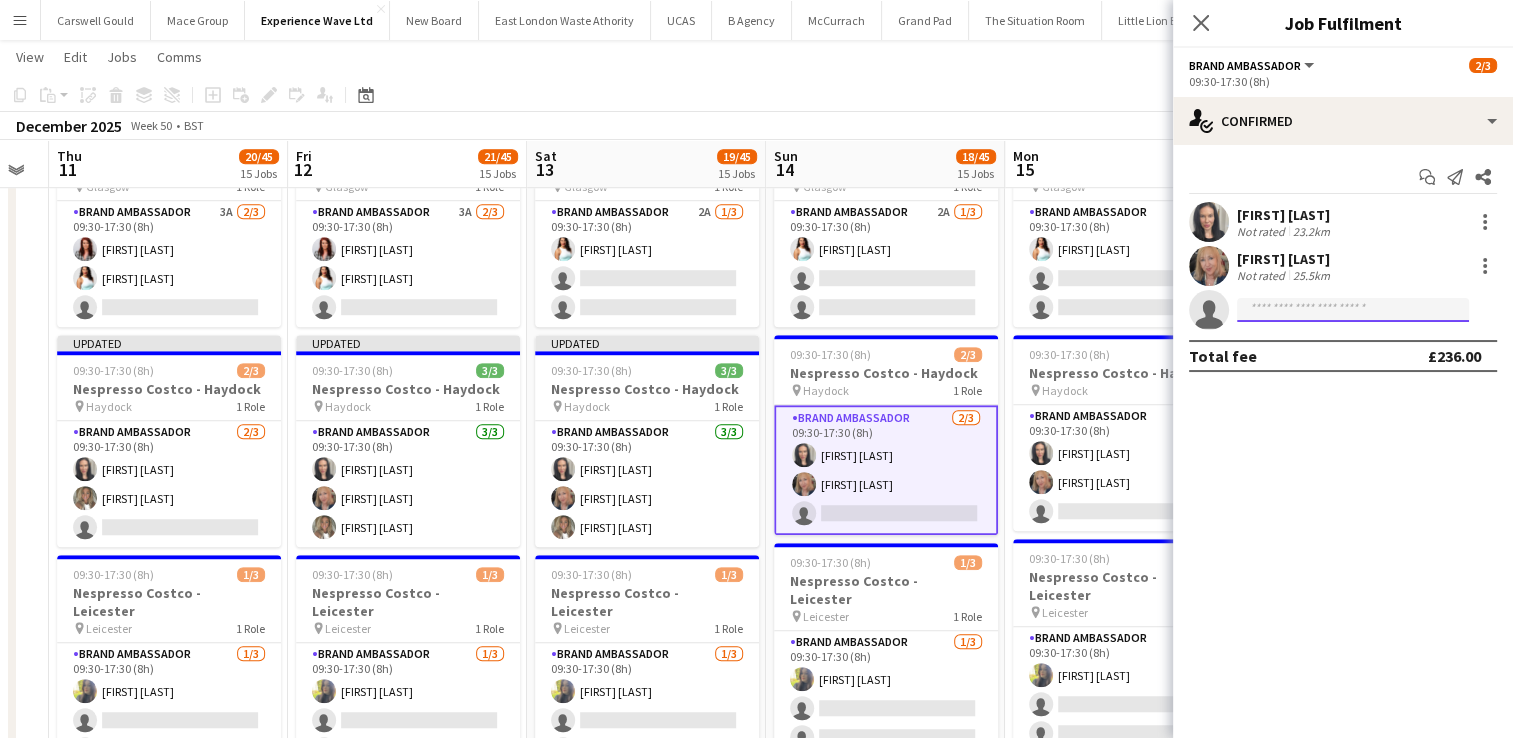 click 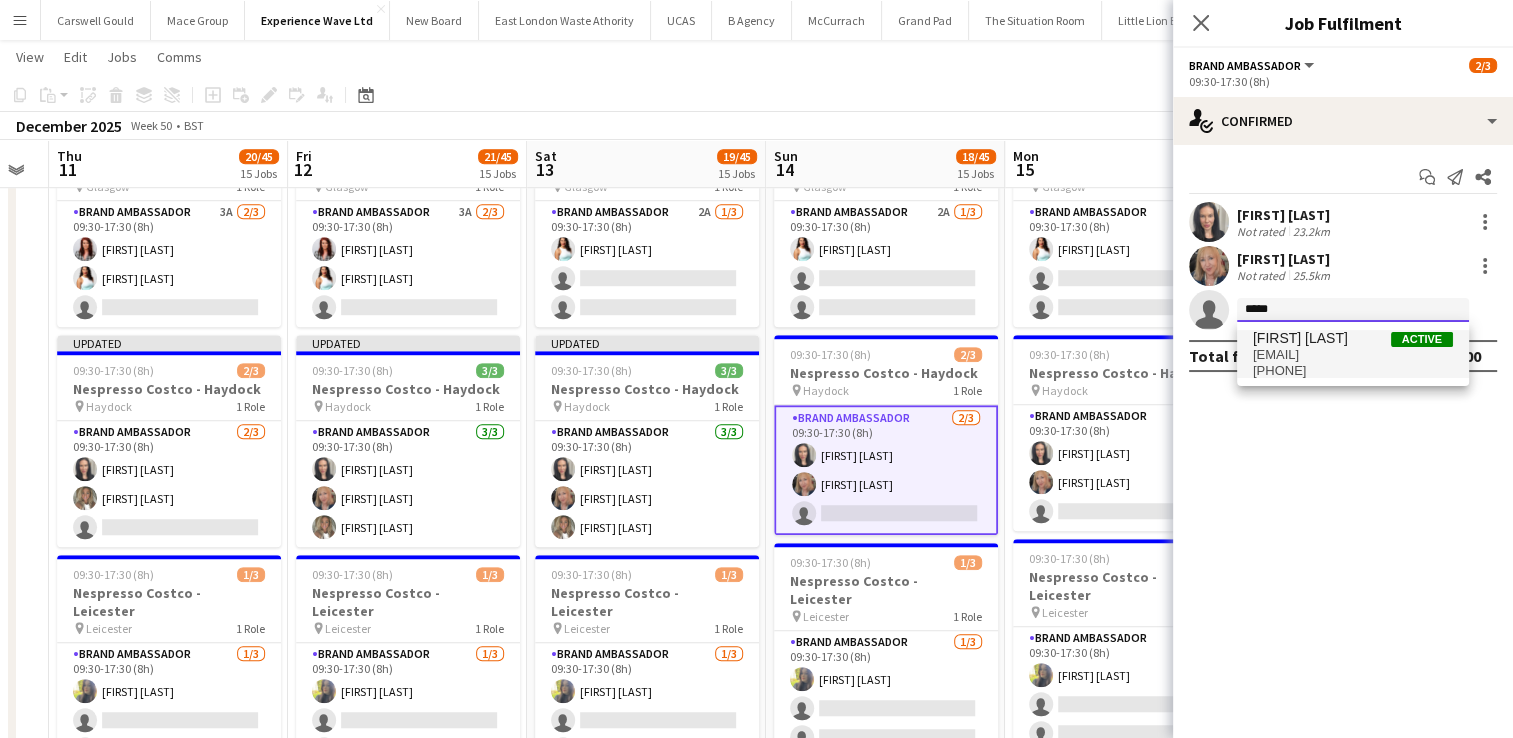 type on "*****" 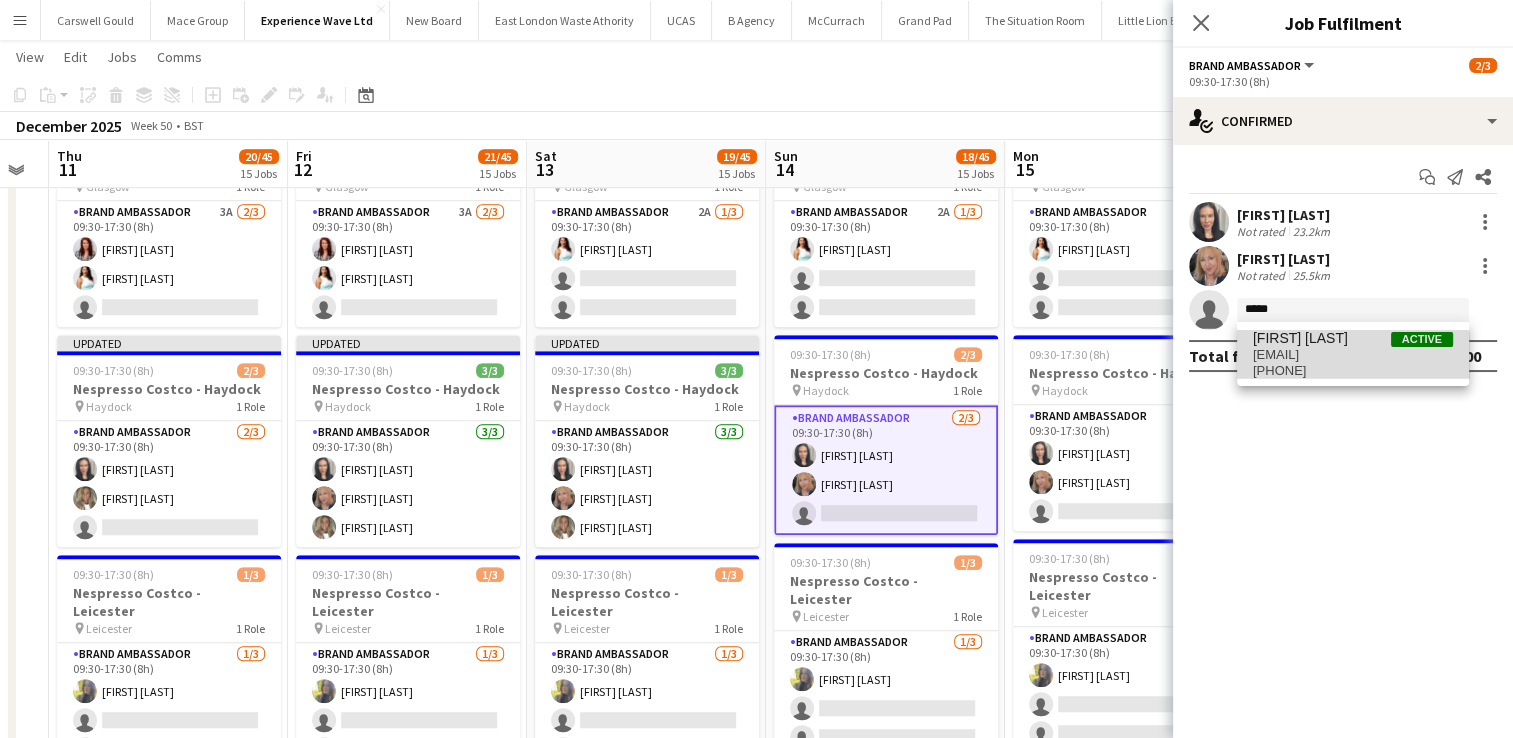 click on "[PHONE]" at bounding box center [1353, 371] 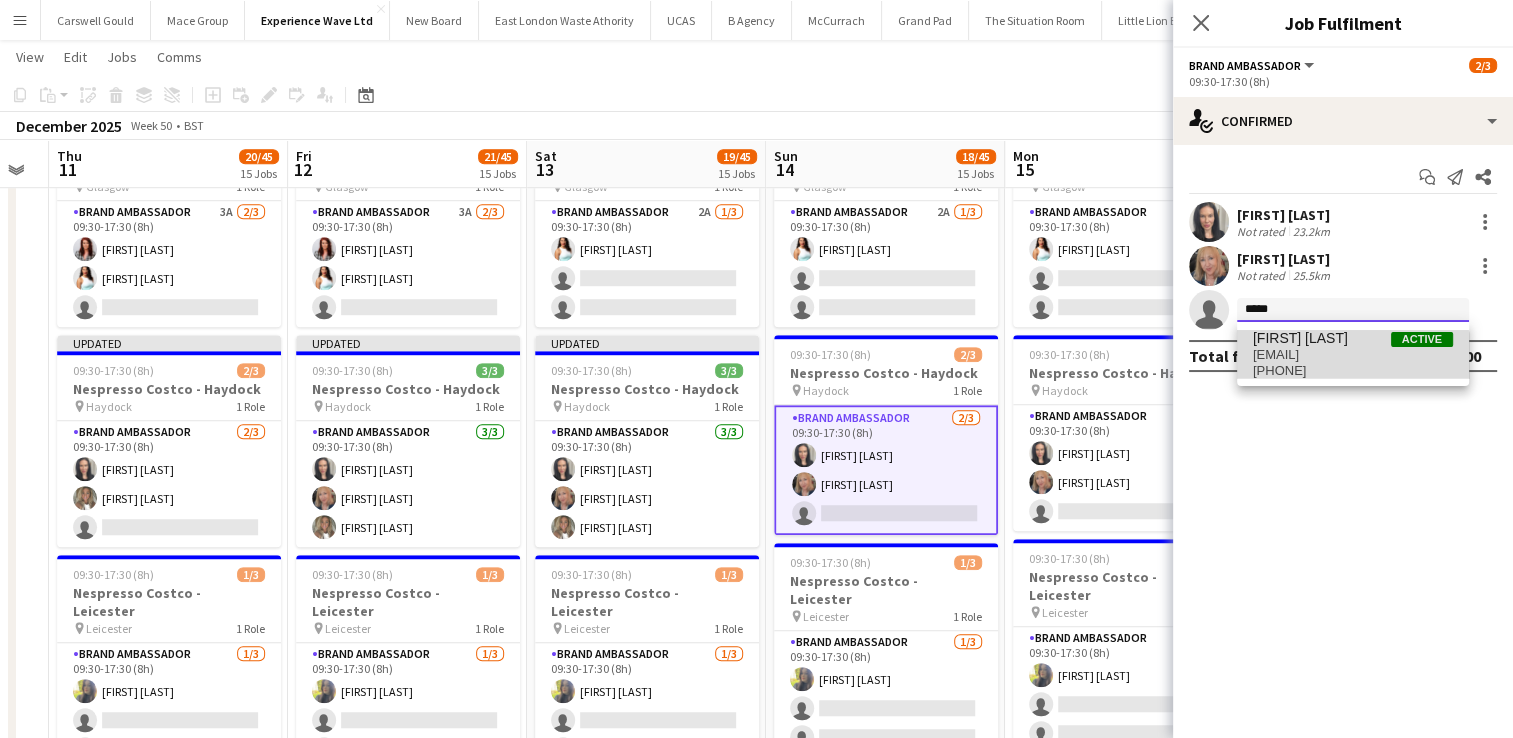 type 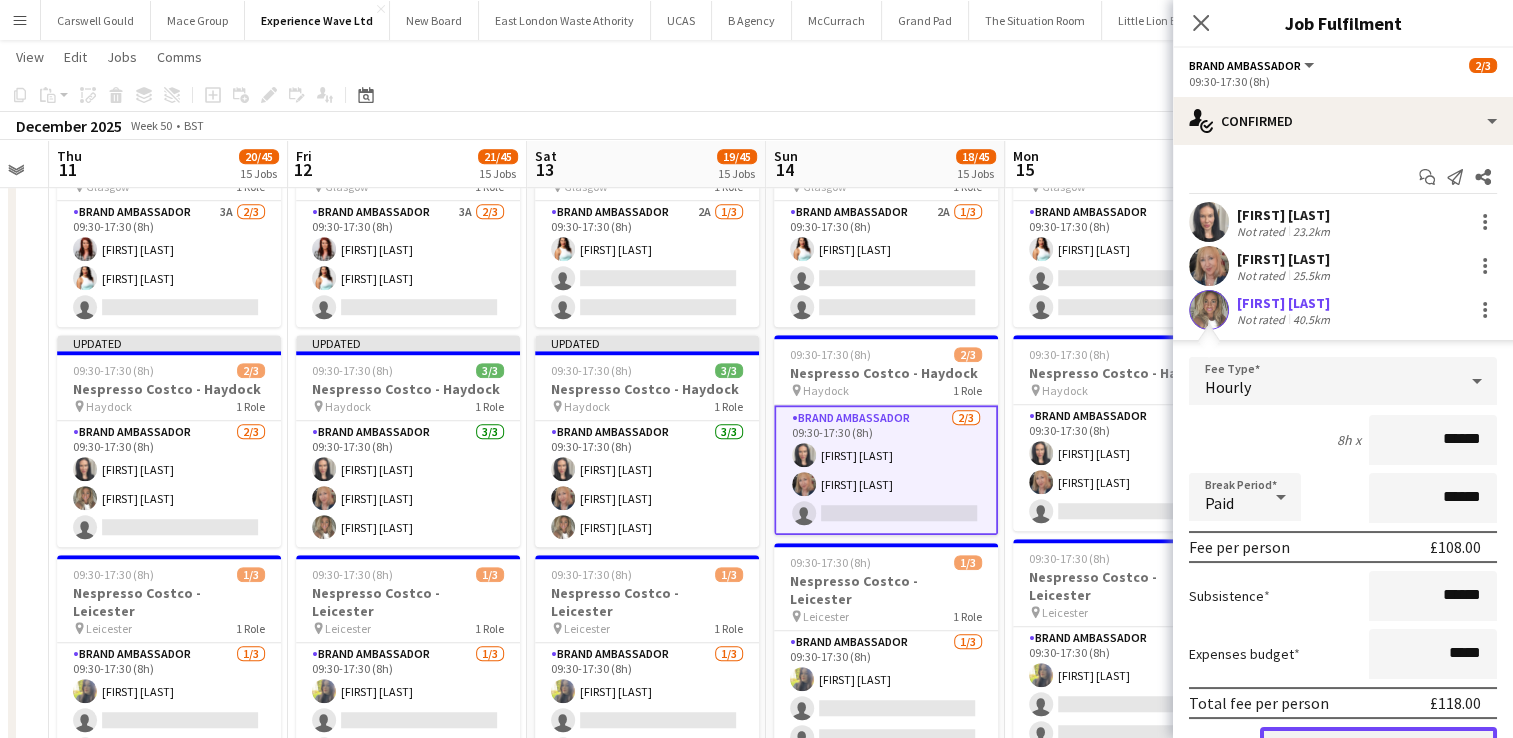 click on "Confirm" at bounding box center (1378, 747) 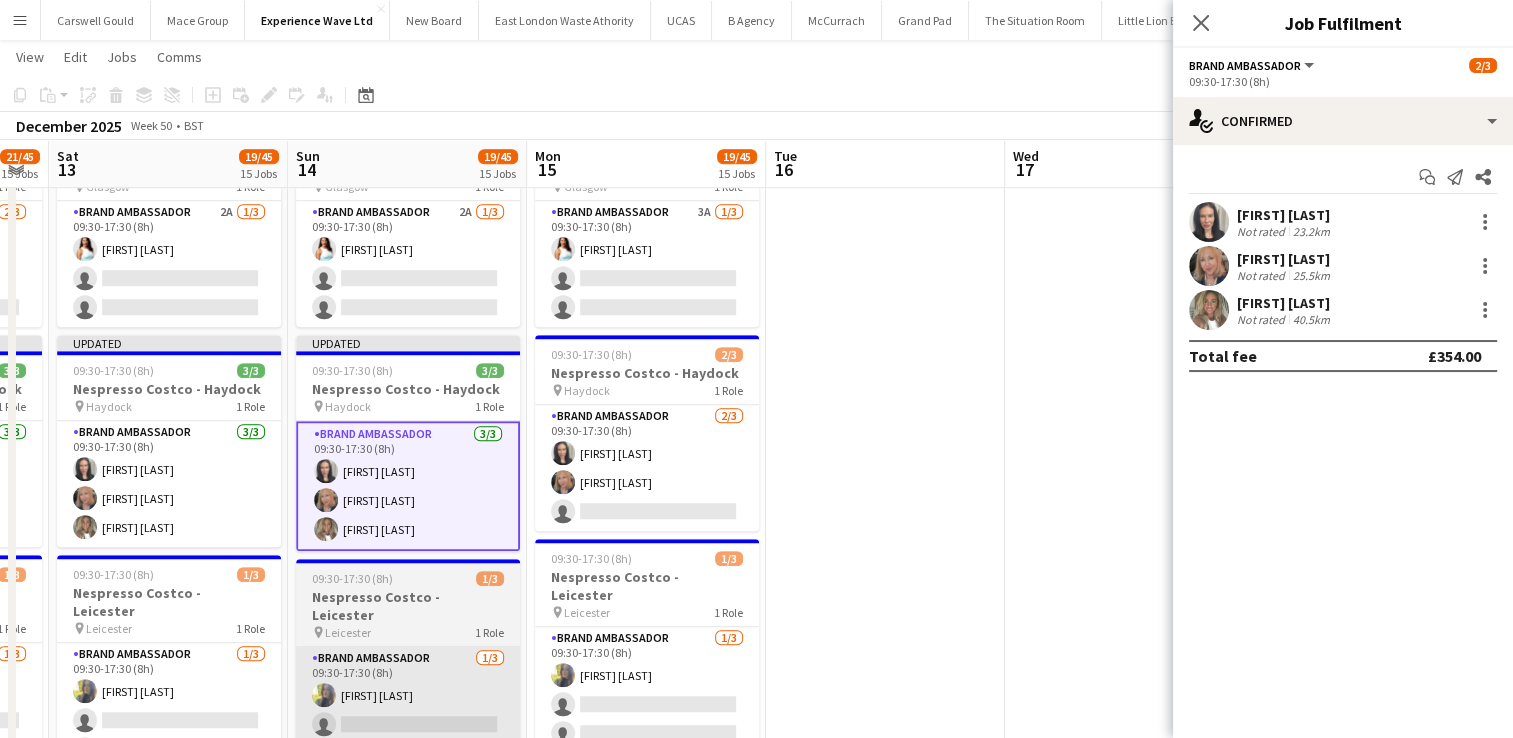 scroll, scrollTop: 0, scrollLeft: 680, axis: horizontal 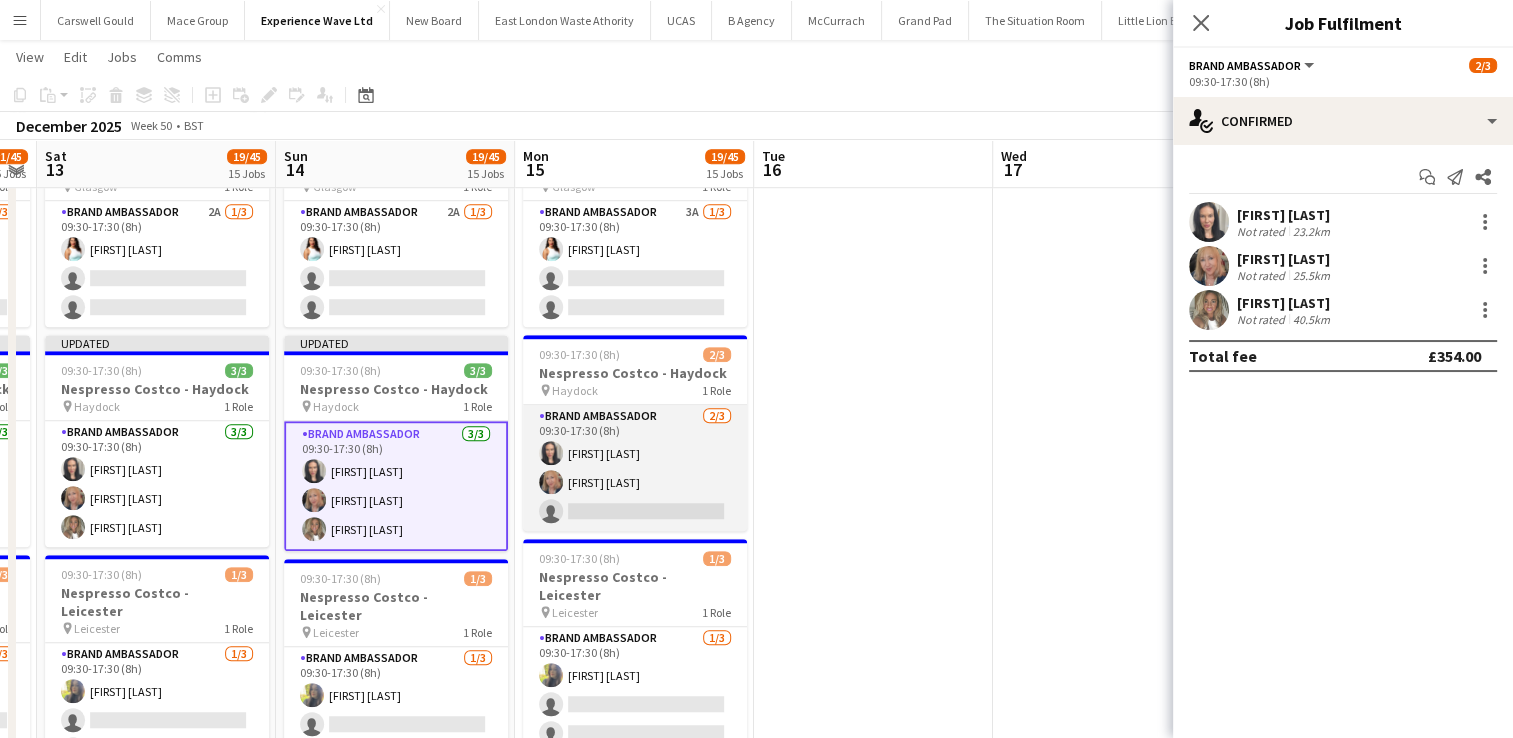 click on "Brand Ambassador   2/3   09:30-17:30 (8h)
[FIRST] [LAST] [FIRST] [LAST]
single-neutral-actions" at bounding box center [635, 468] 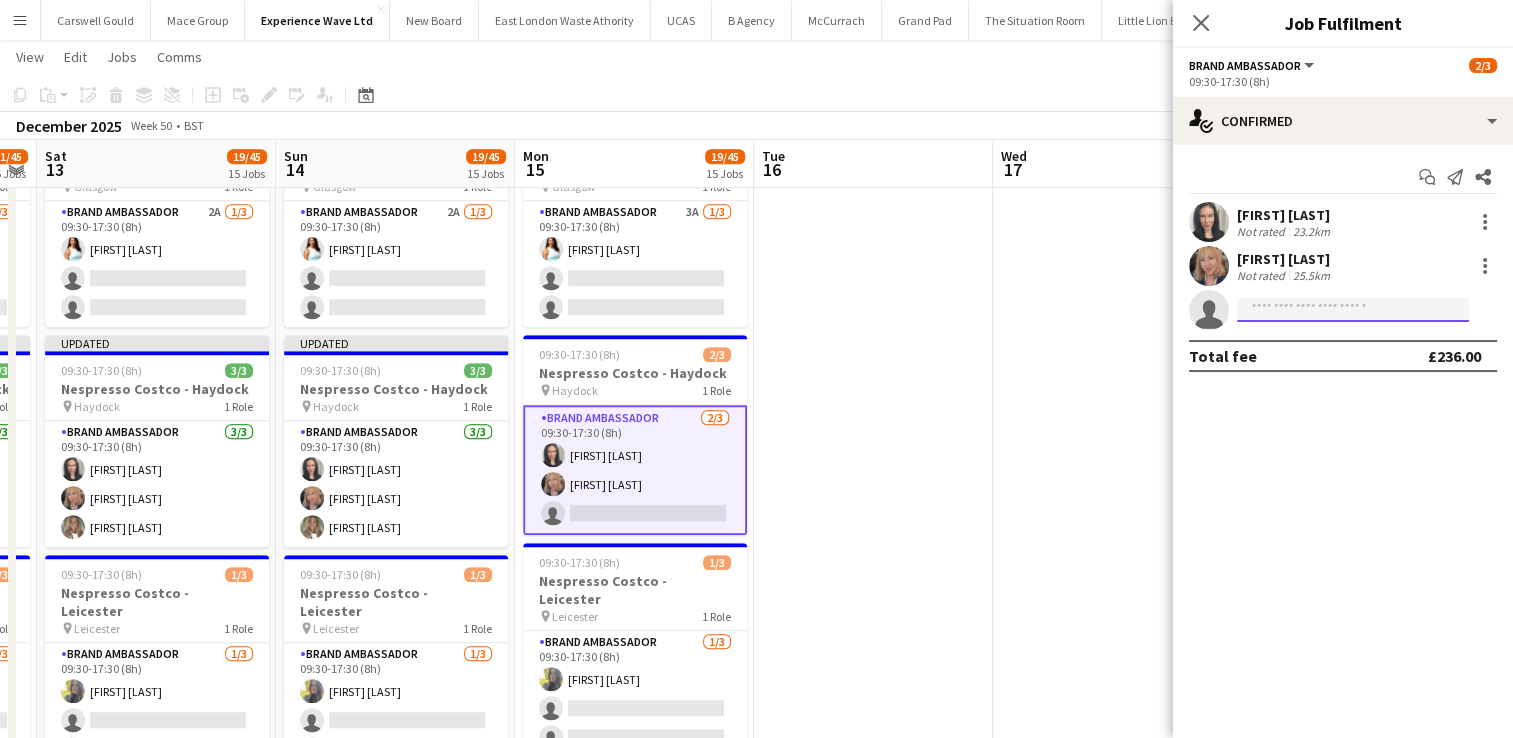 click 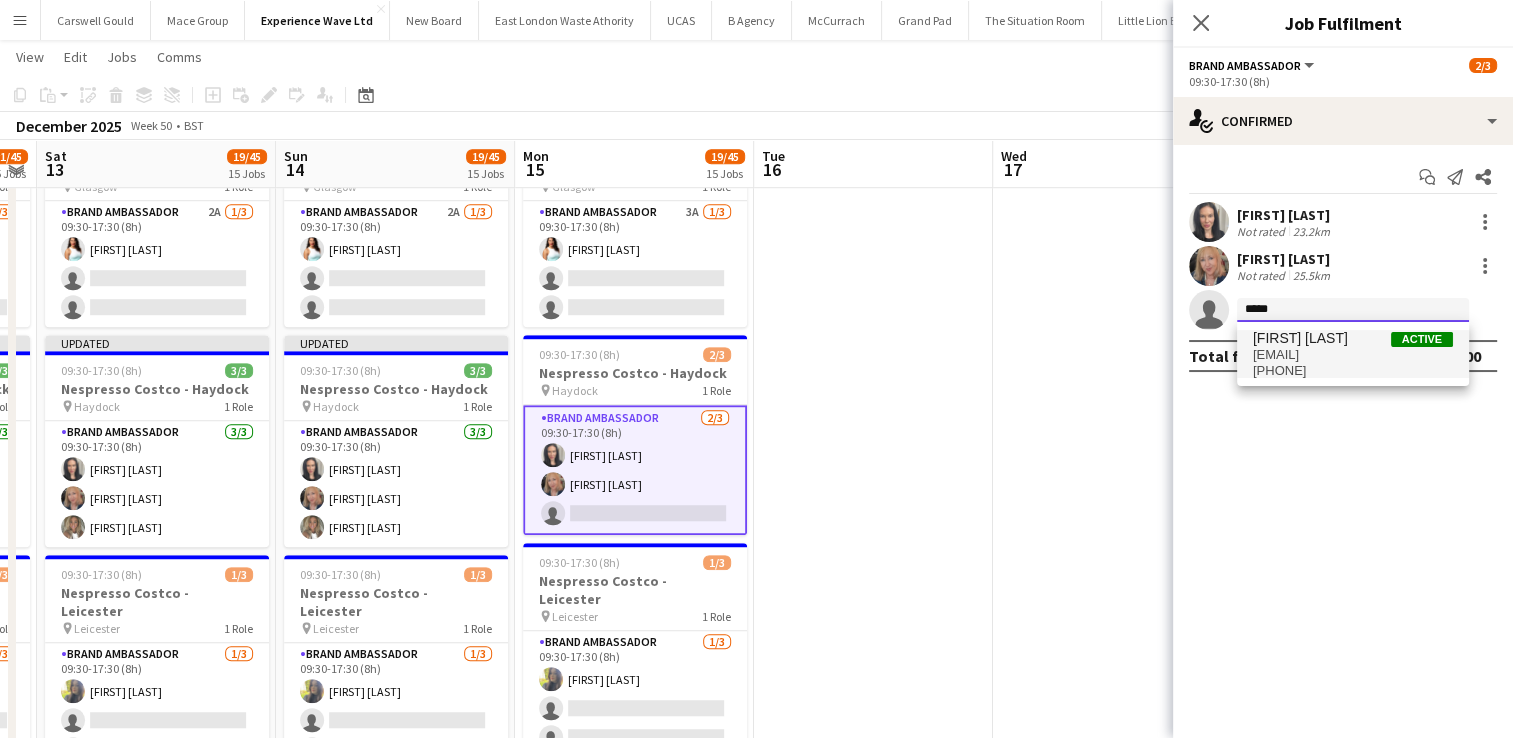 type on "*****" 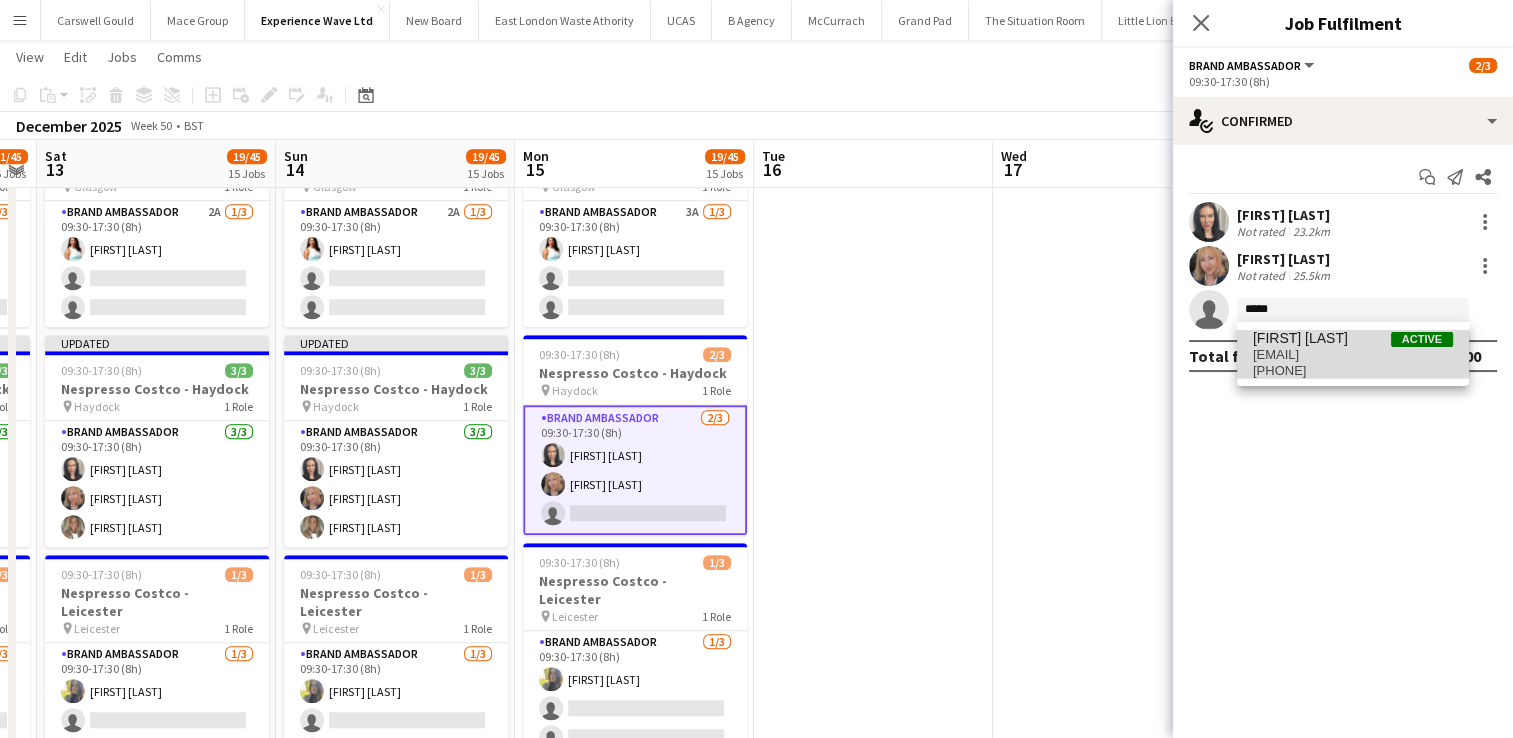 click on "[EMAIL]" at bounding box center [1353, 355] 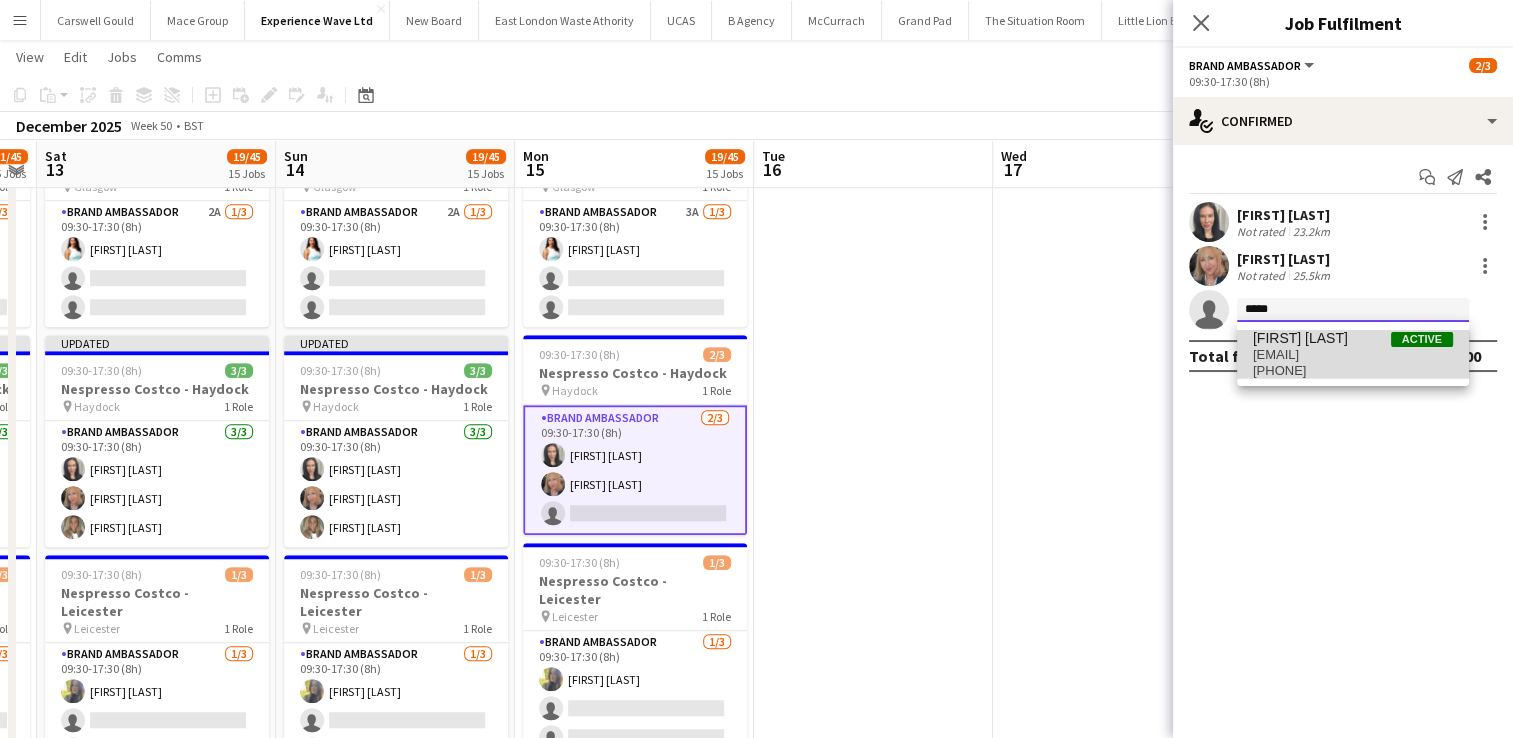 type 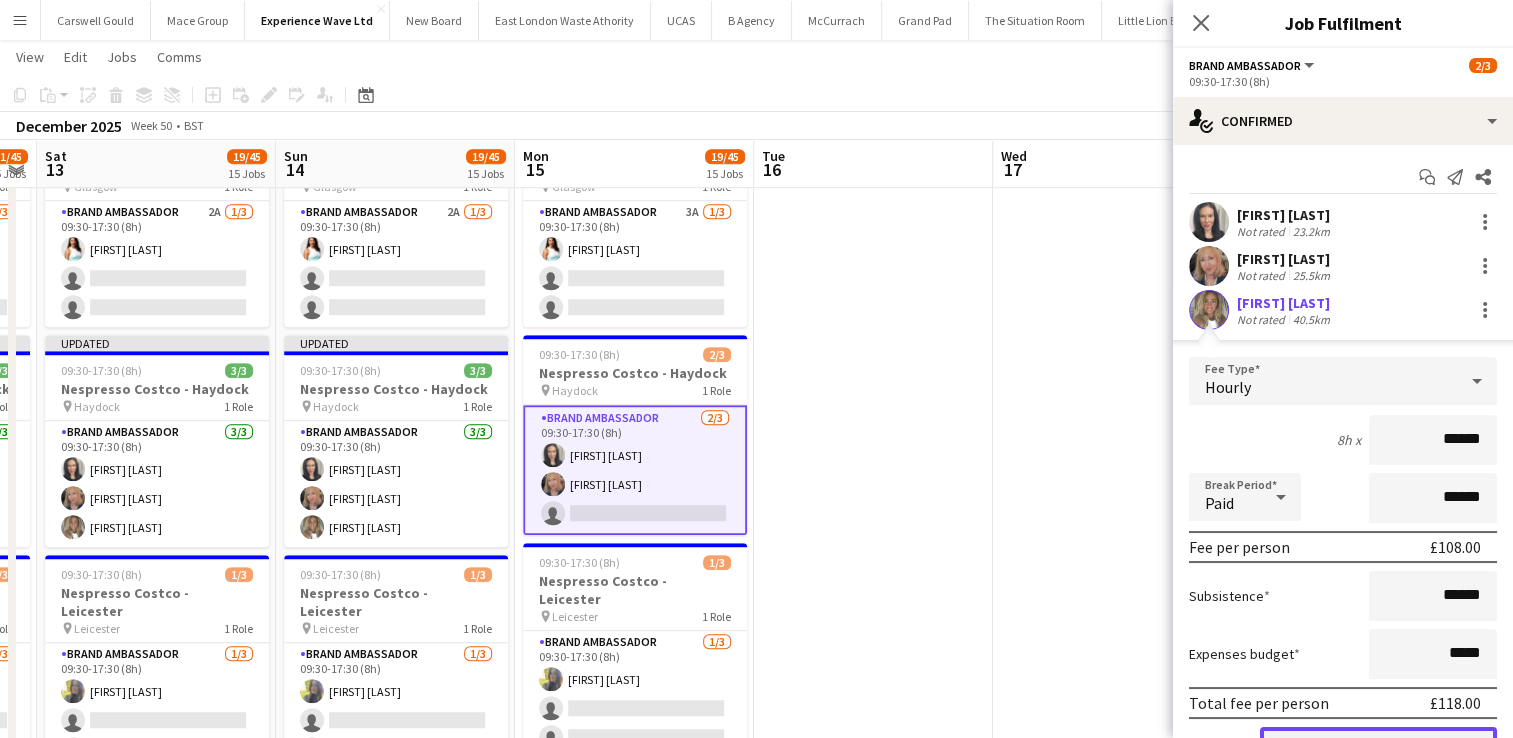 click on "Confirm" at bounding box center (1378, 747) 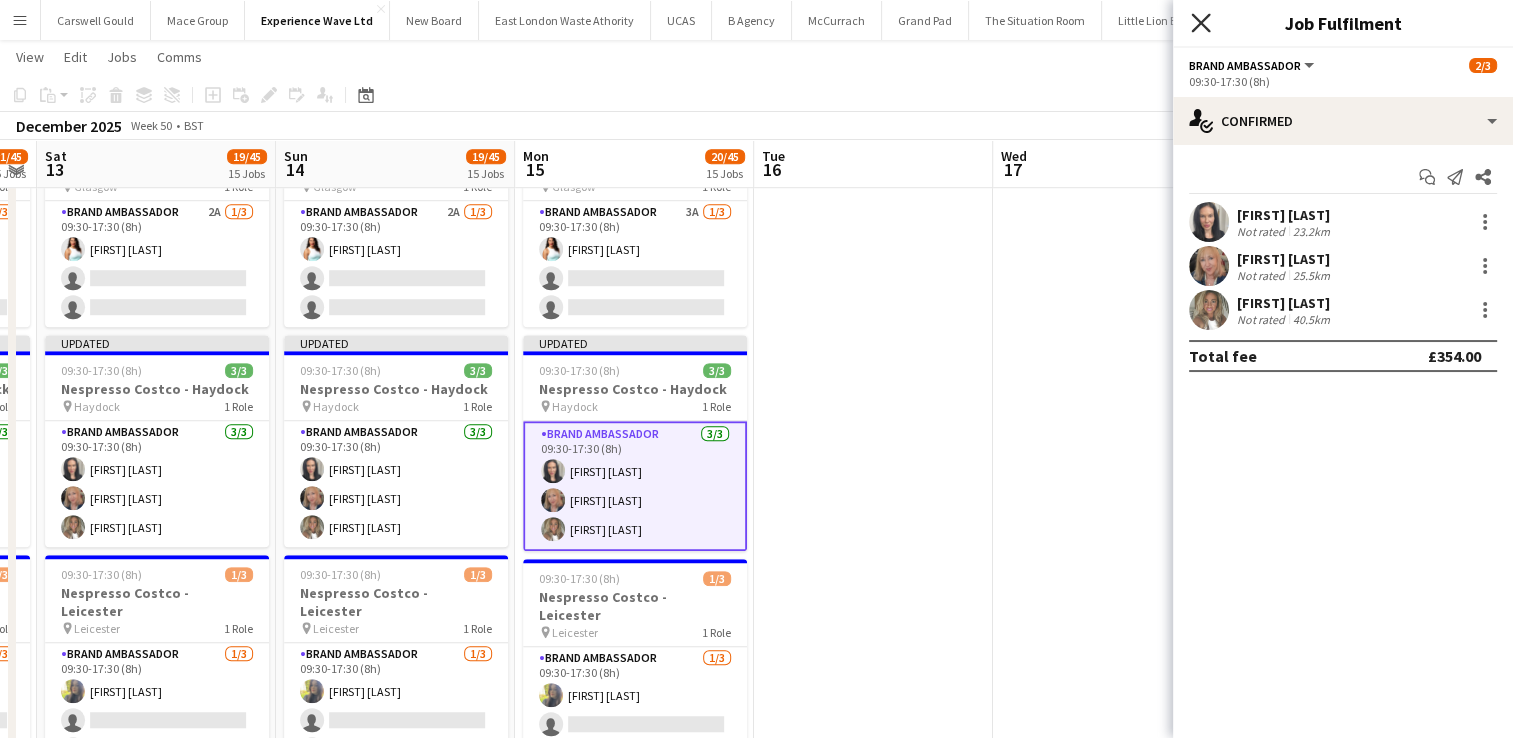click 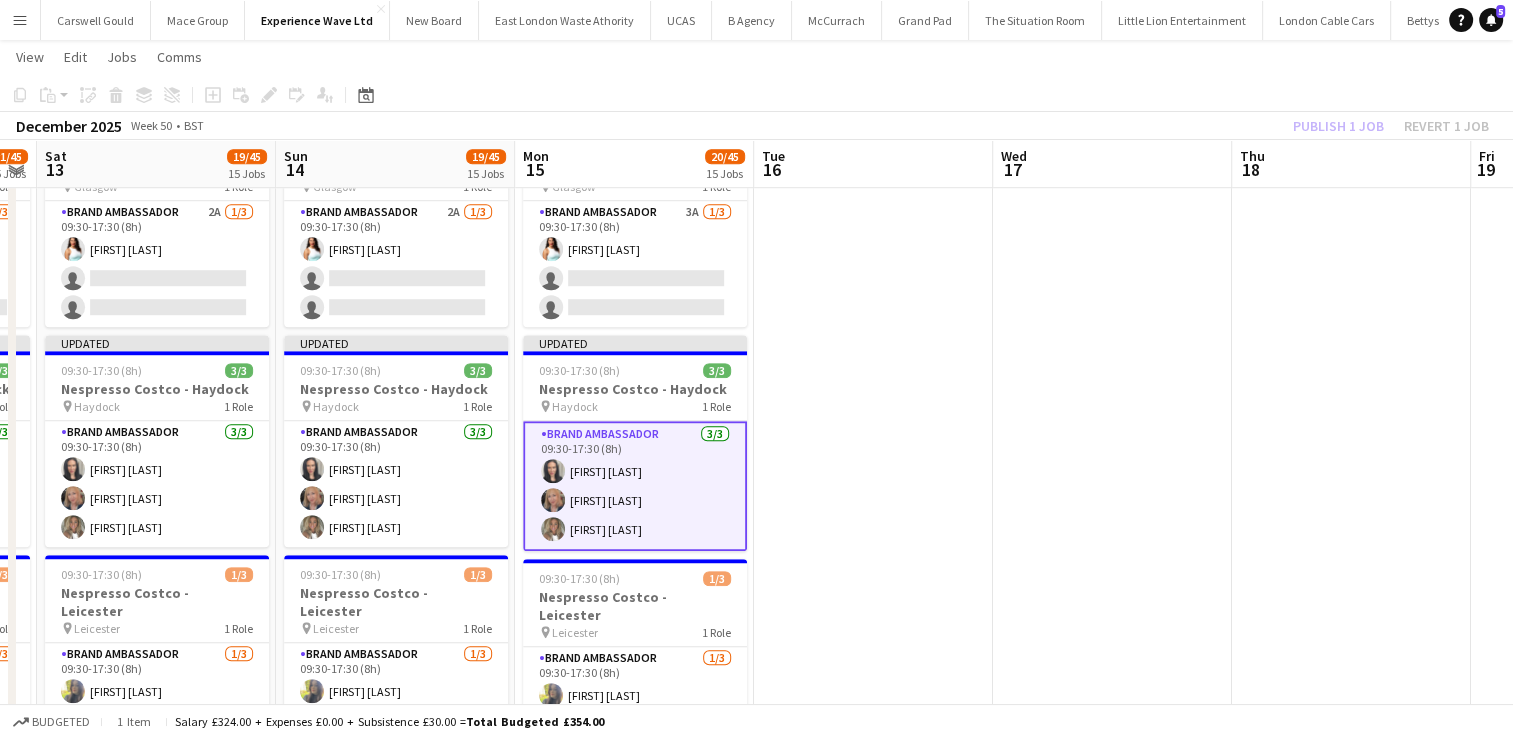 click on "Publish 1 job   Revert 1 job" 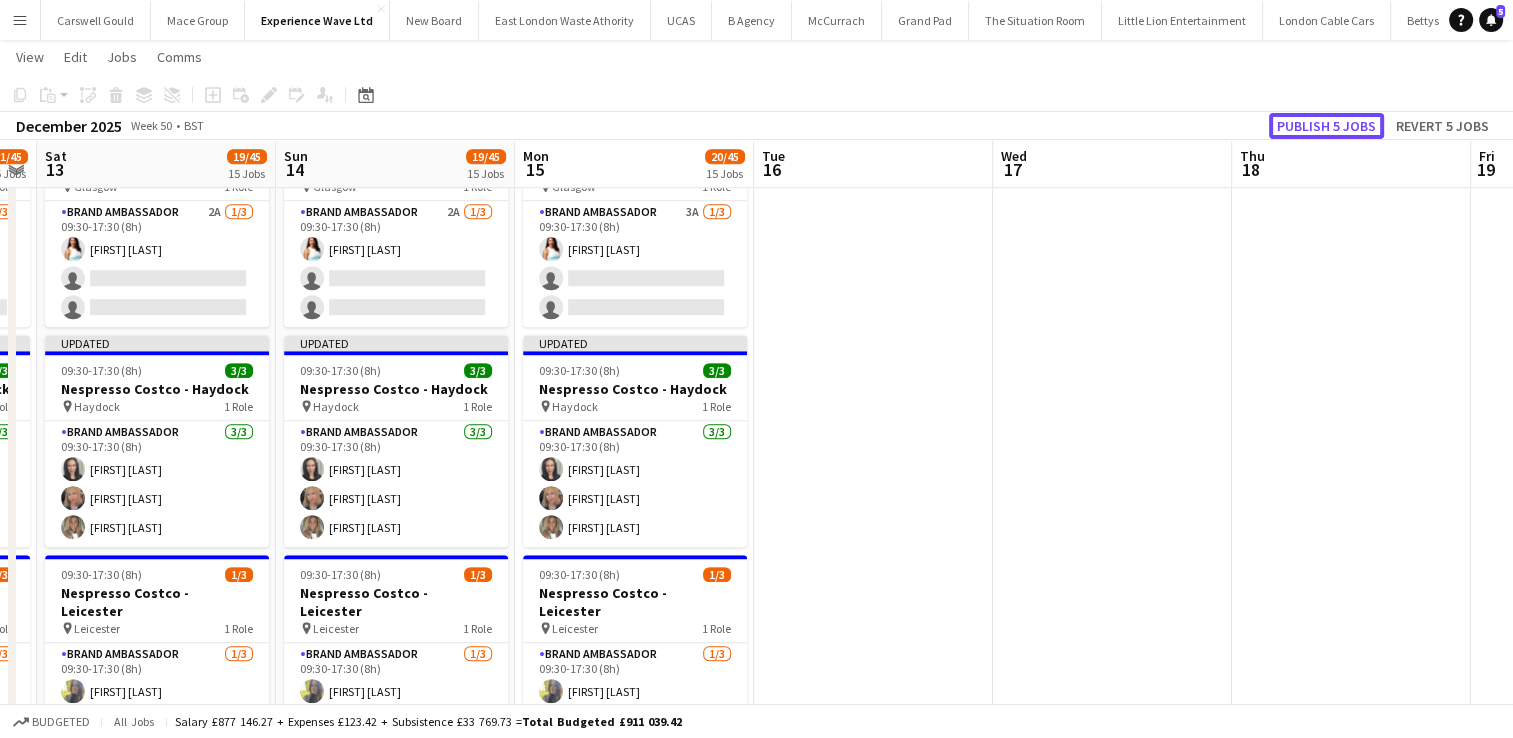 click on "Publish 5 jobs" 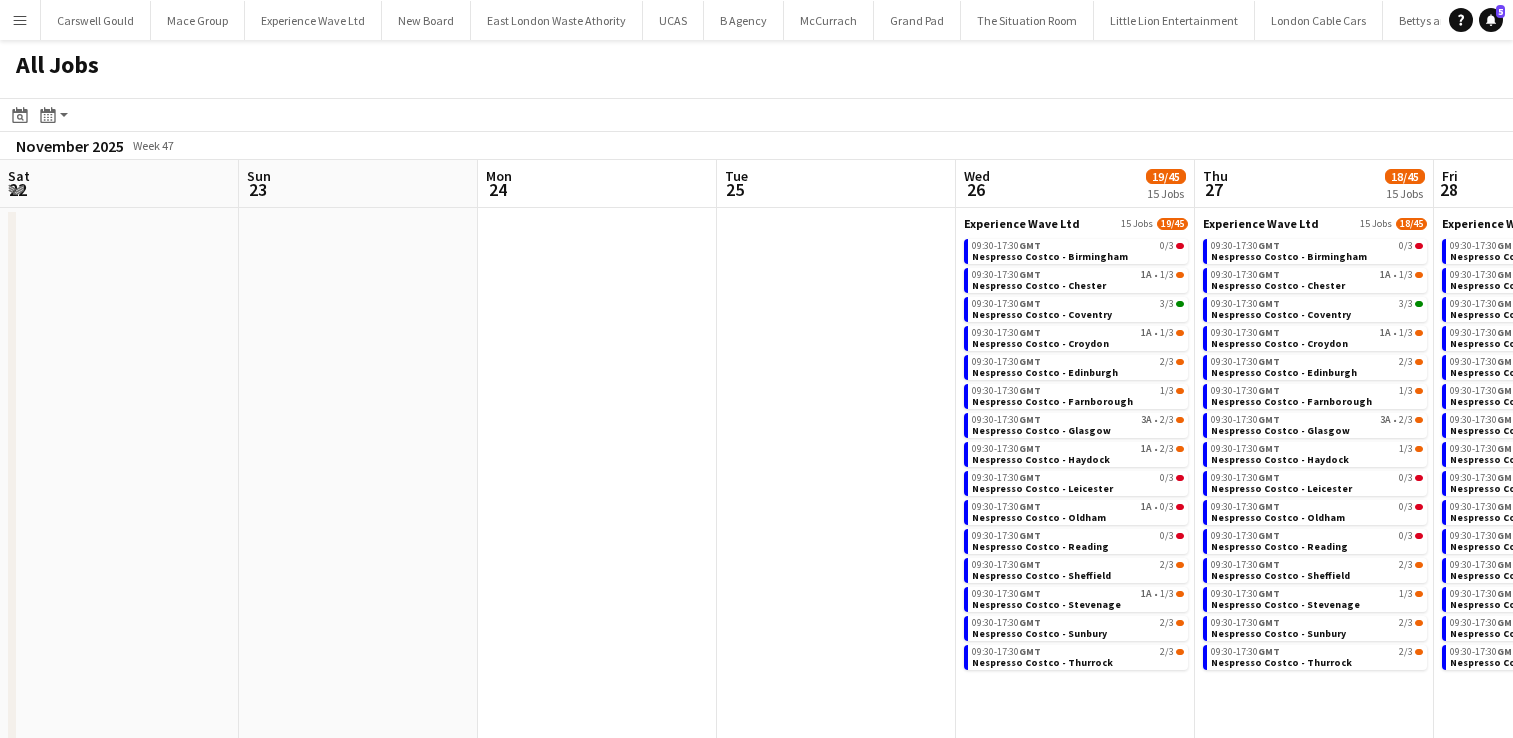 scroll, scrollTop: 0, scrollLeft: 0, axis: both 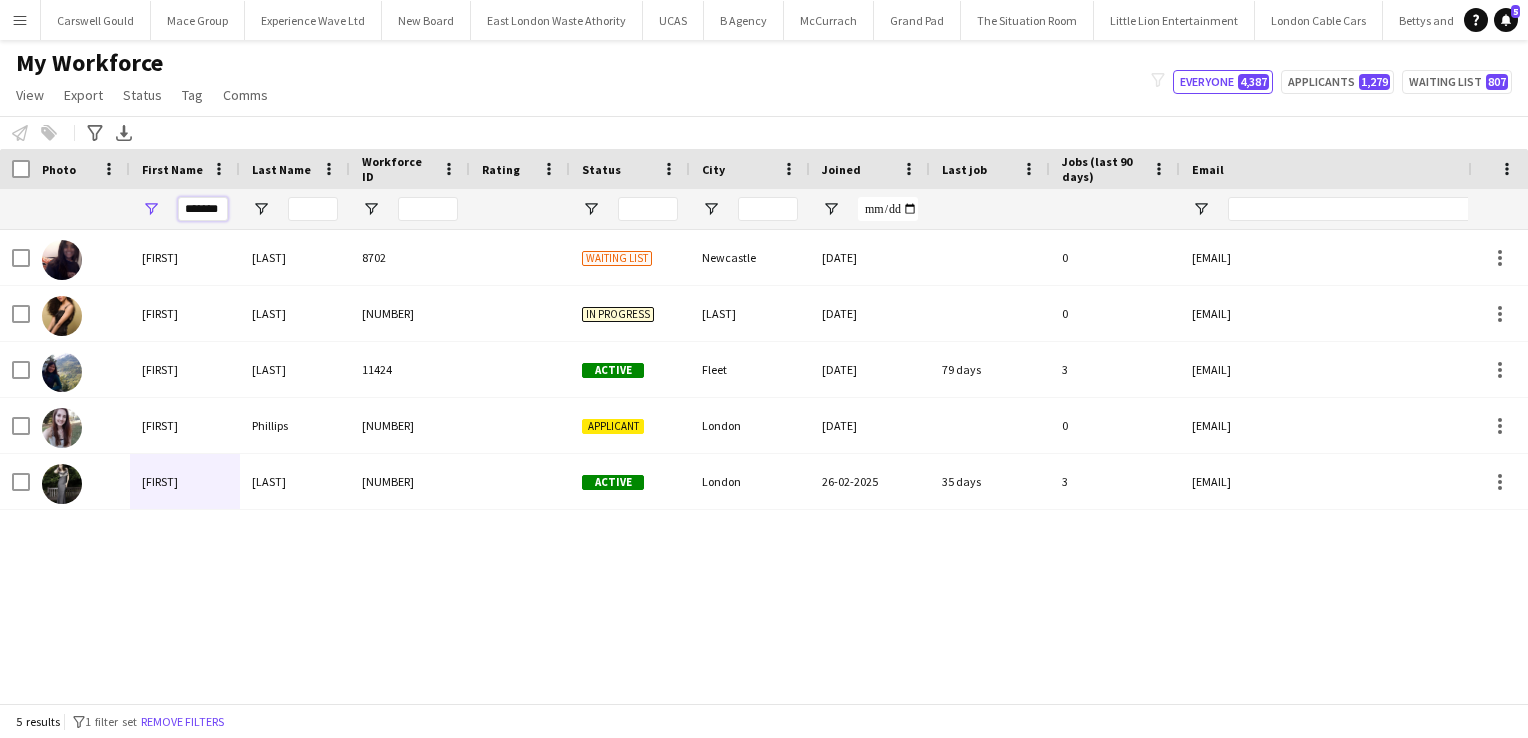 drag, startPoint x: 221, startPoint y: 208, endPoint x: 108, endPoint y: 212, distance: 113.07078 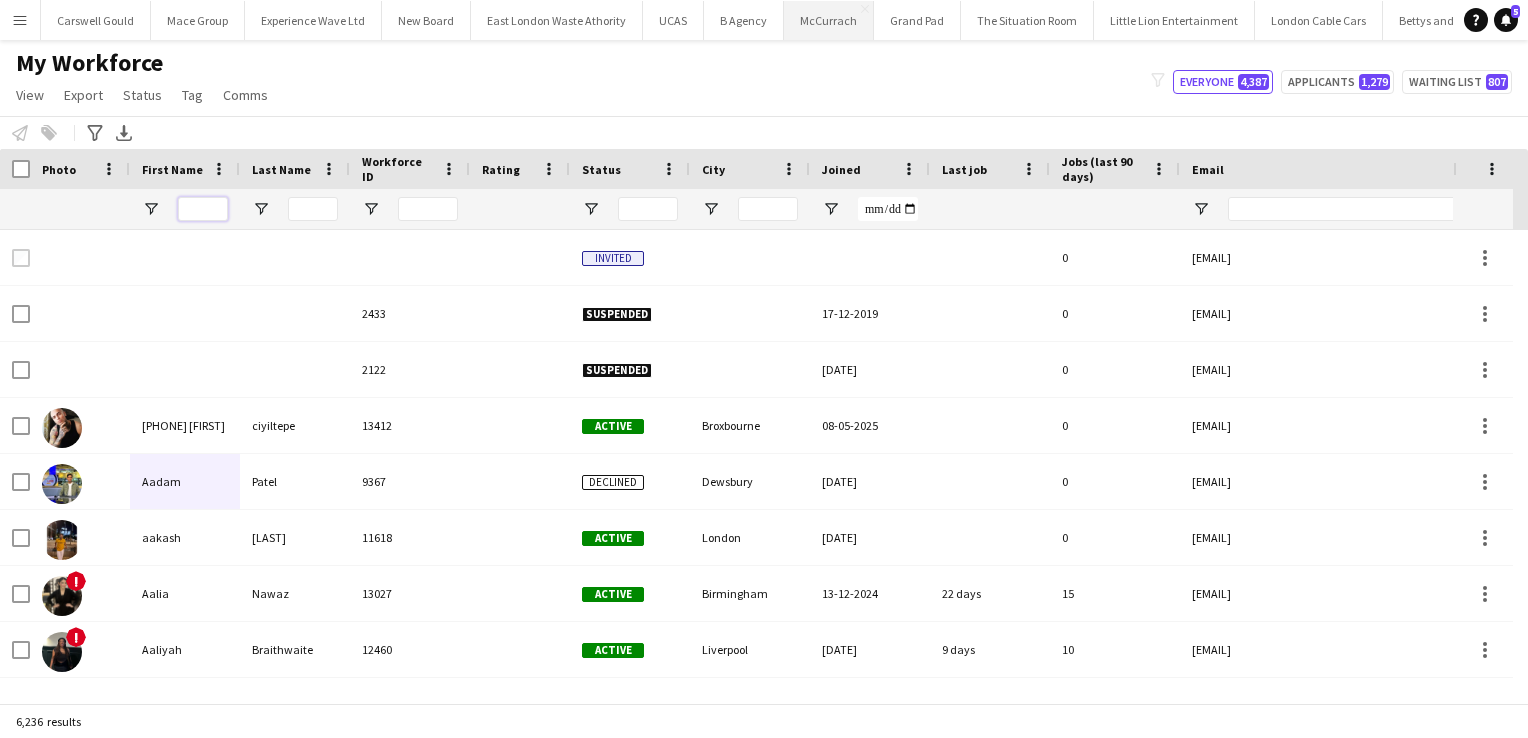 type 